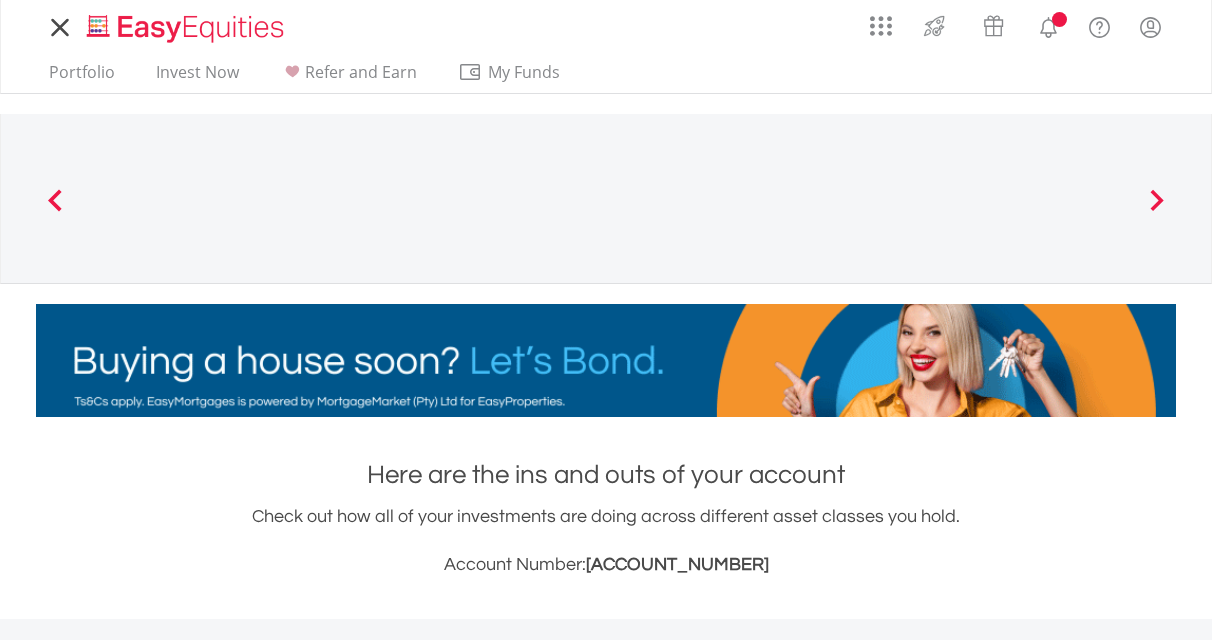 scroll, scrollTop: 0, scrollLeft: 0, axis: both 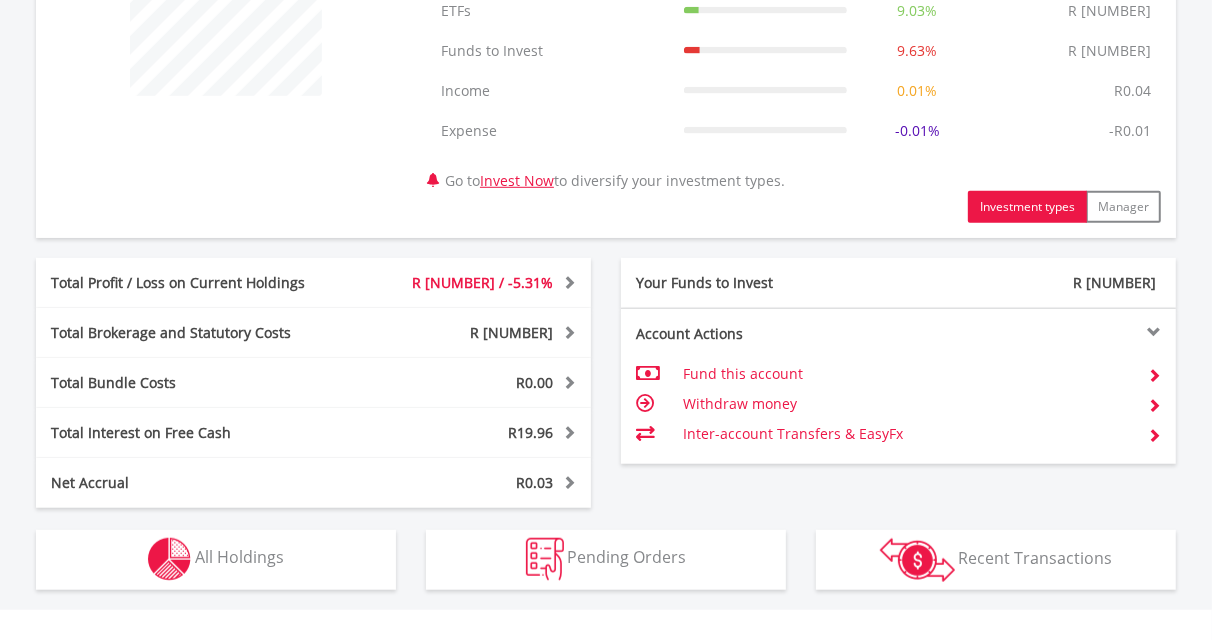 click on "Withdraw money" at bounding box center [907, 404] 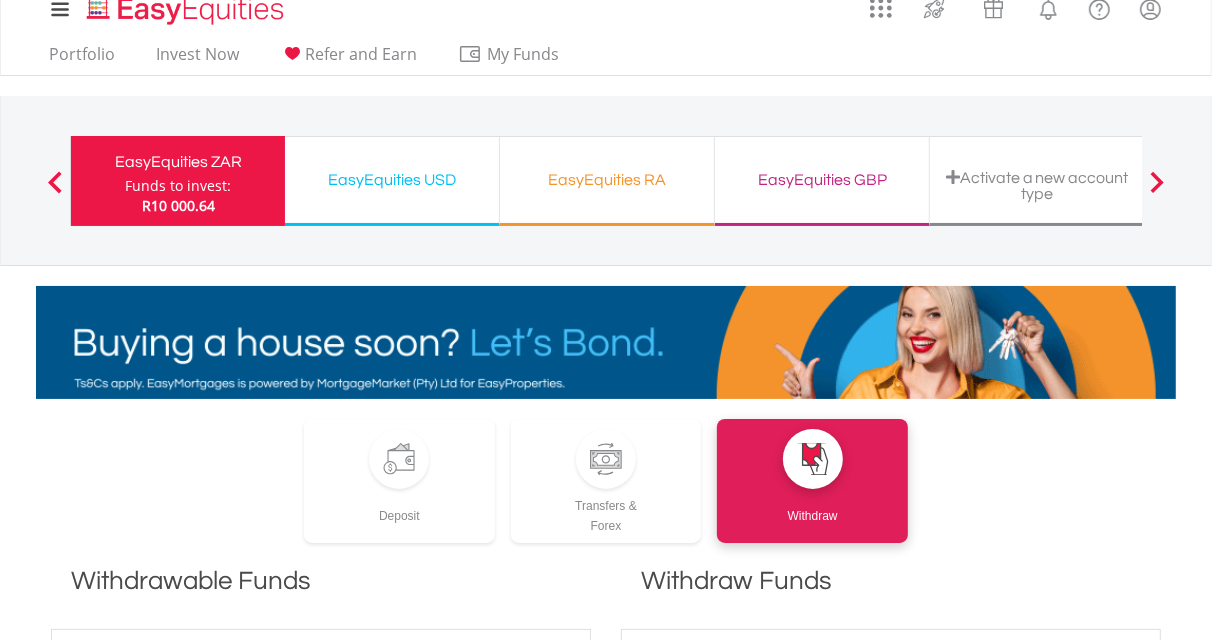 scroll, scrollTop: 16, scrollLeft: 0, axis: vertical 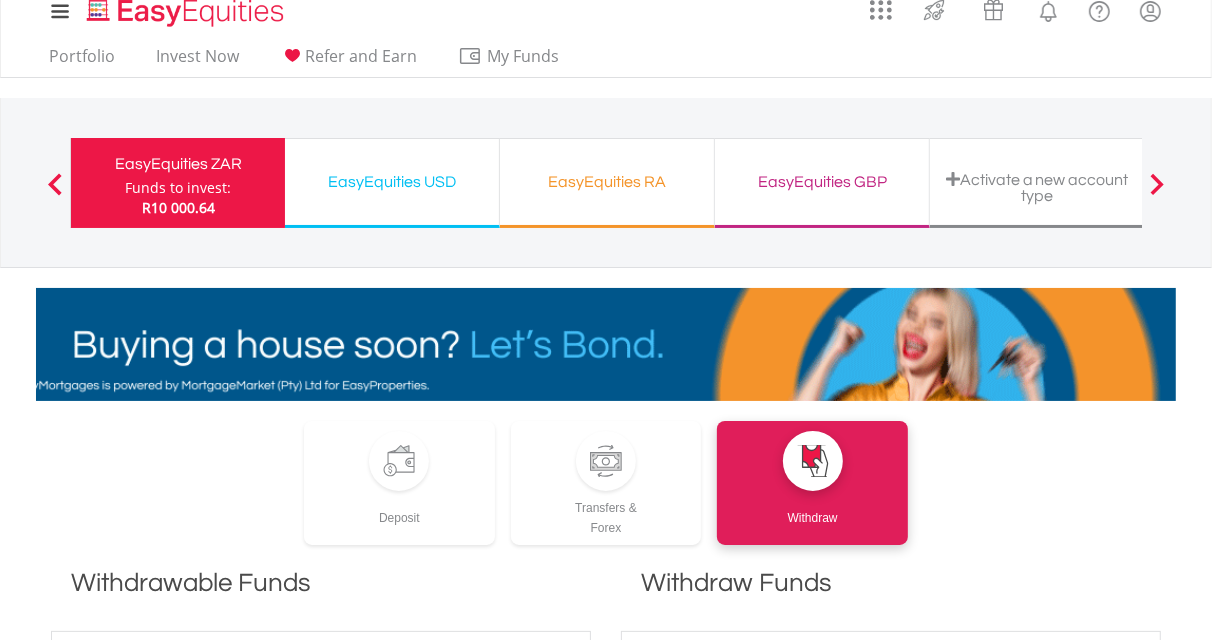 click at bounding box center [55, 184] 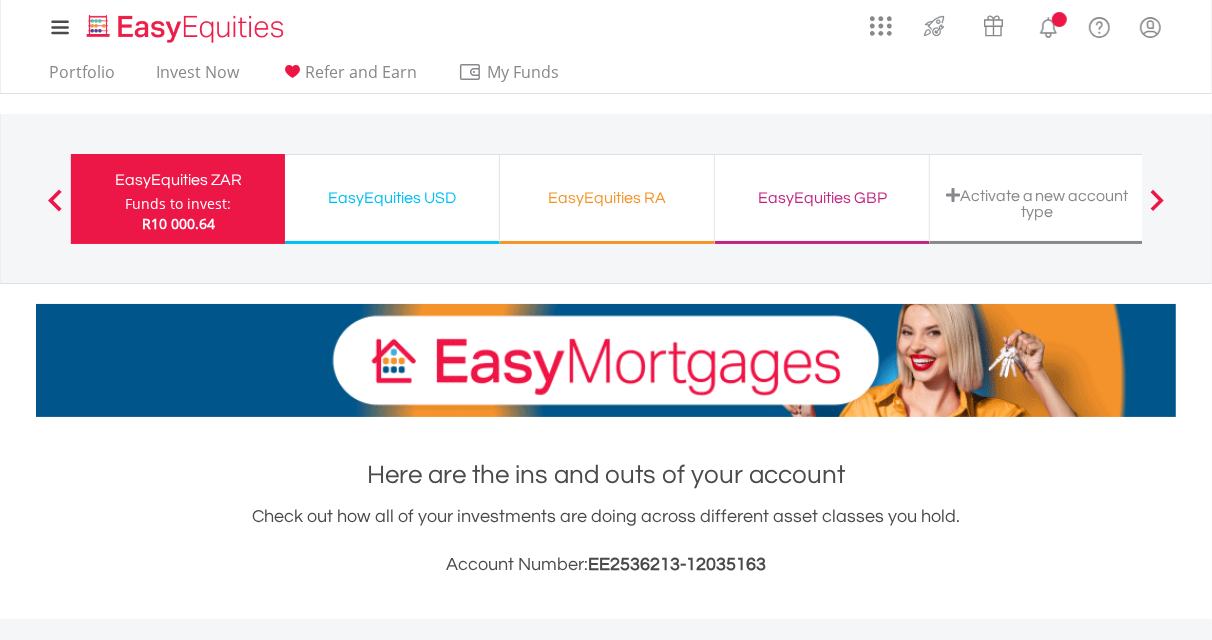 scroll, scrollTop: 873, scrollLeft: 0, axis: vertical 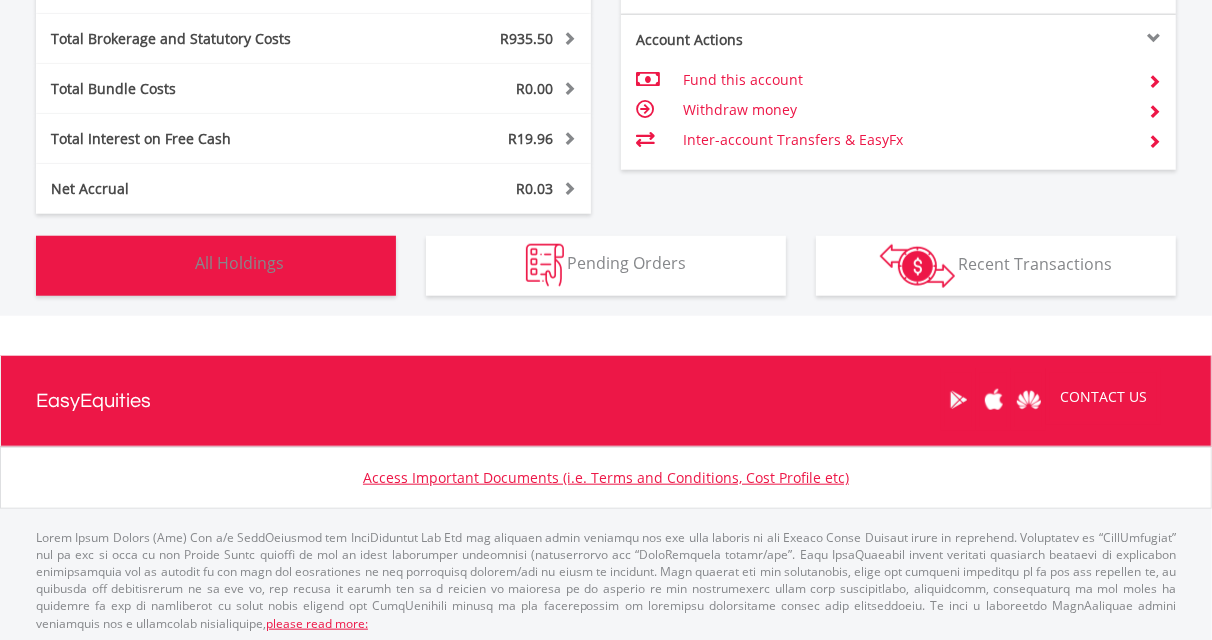 click on "All Holdings" at bounding box center (239, 264) 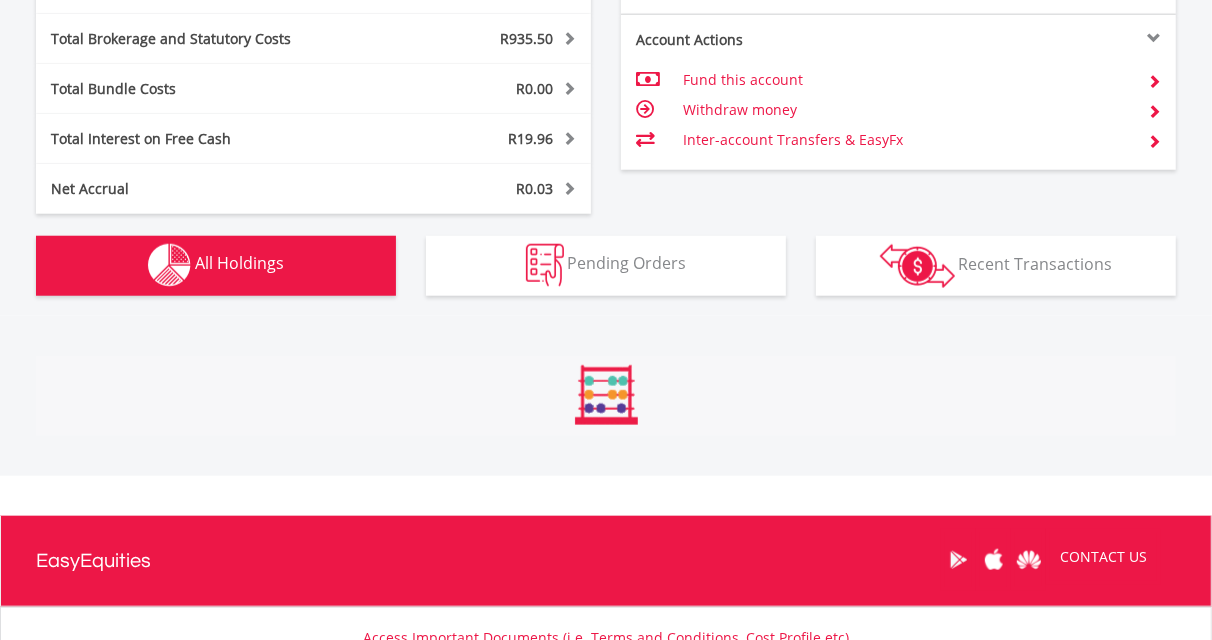click on "All Holdings" at bounding box center [239, 264] 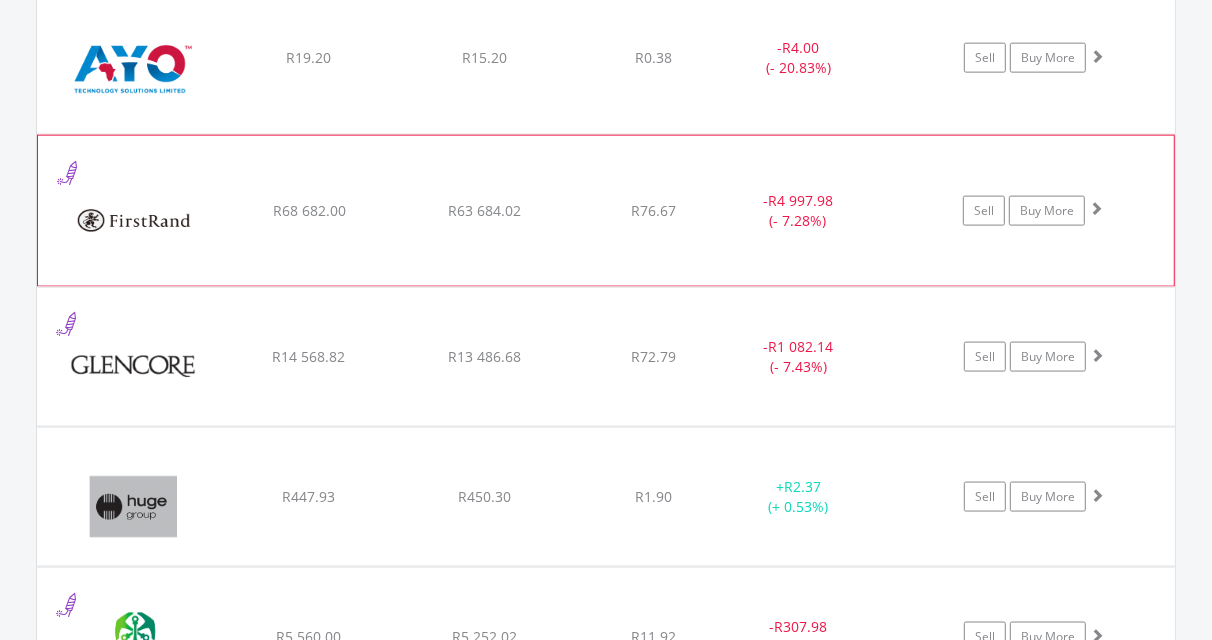 scroll, scrollTop: 1780, scrollLeft: 0, axis: vertical 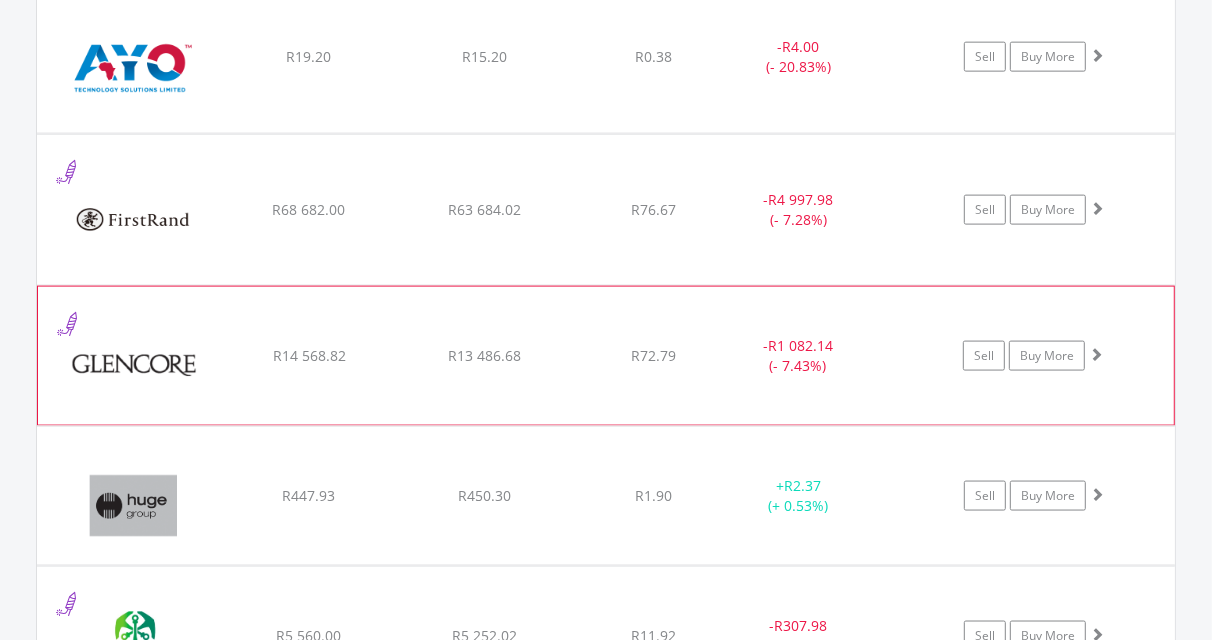 click at bounding box center [134, 366] 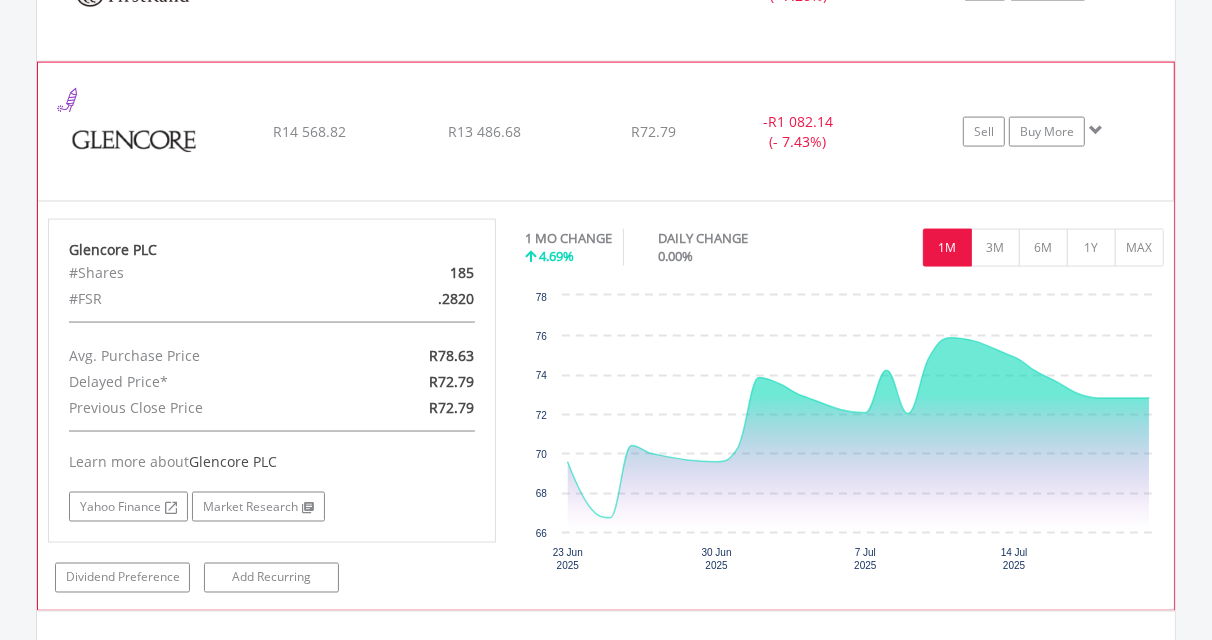 scroll, scrollTop: 2004, scrollLeft: 0, axis: vertical 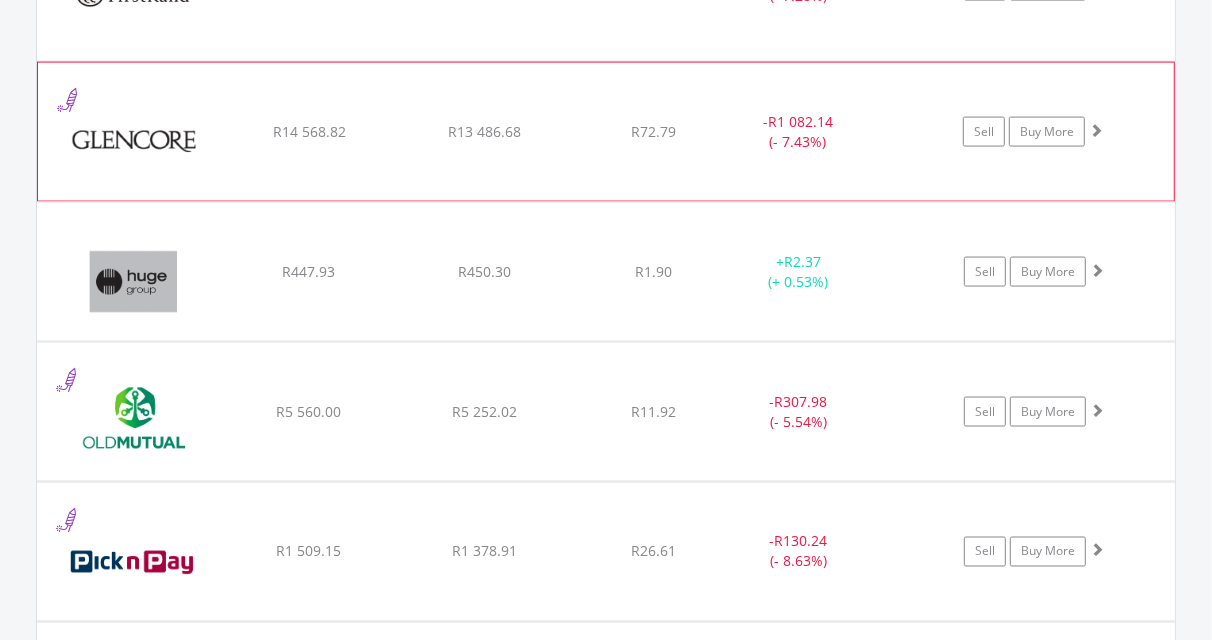click at bounding box center [134, 142] 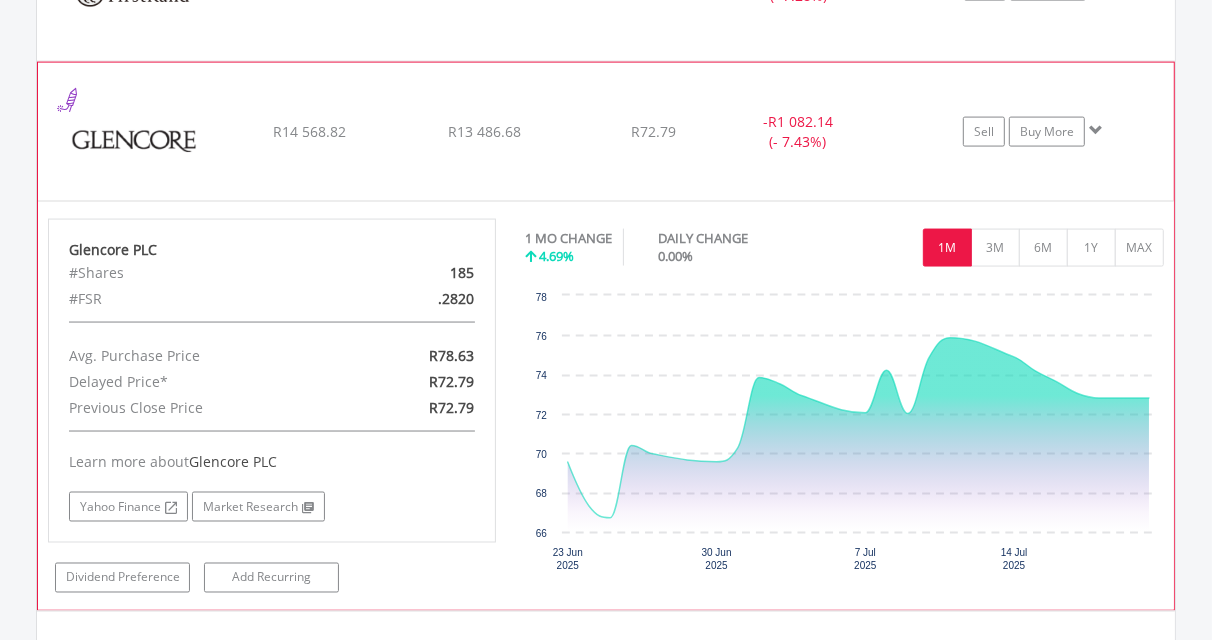 click at bounding box center [134, 142] 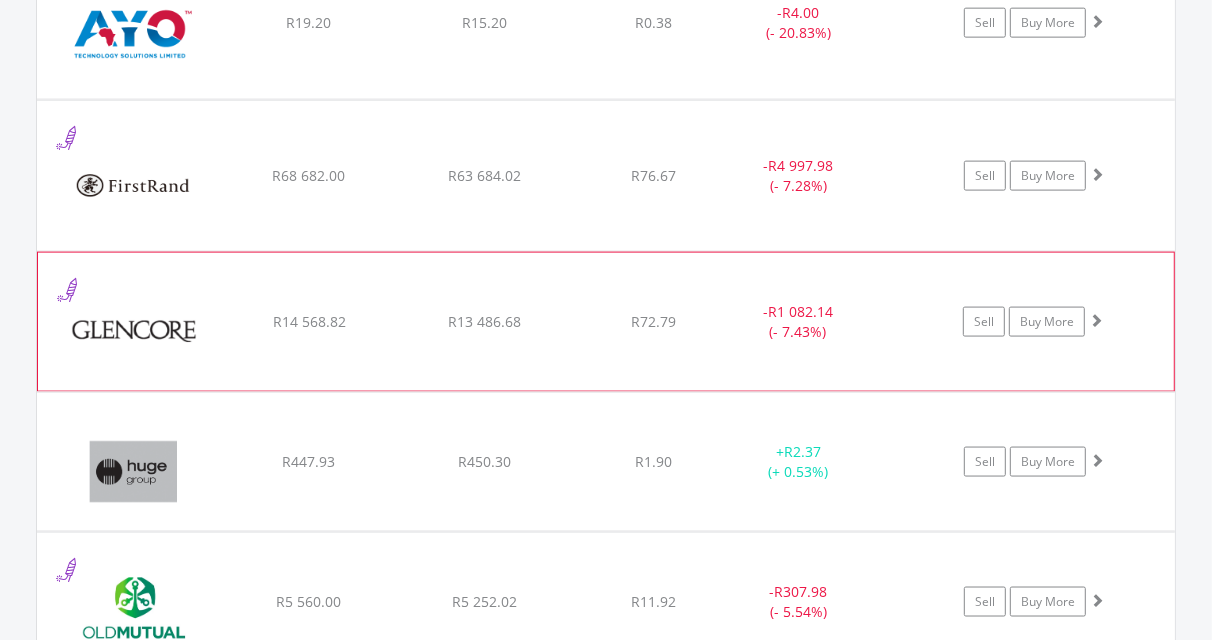 scroll, scrollTop: 1817, scrollLeft: 0, axis: vertical 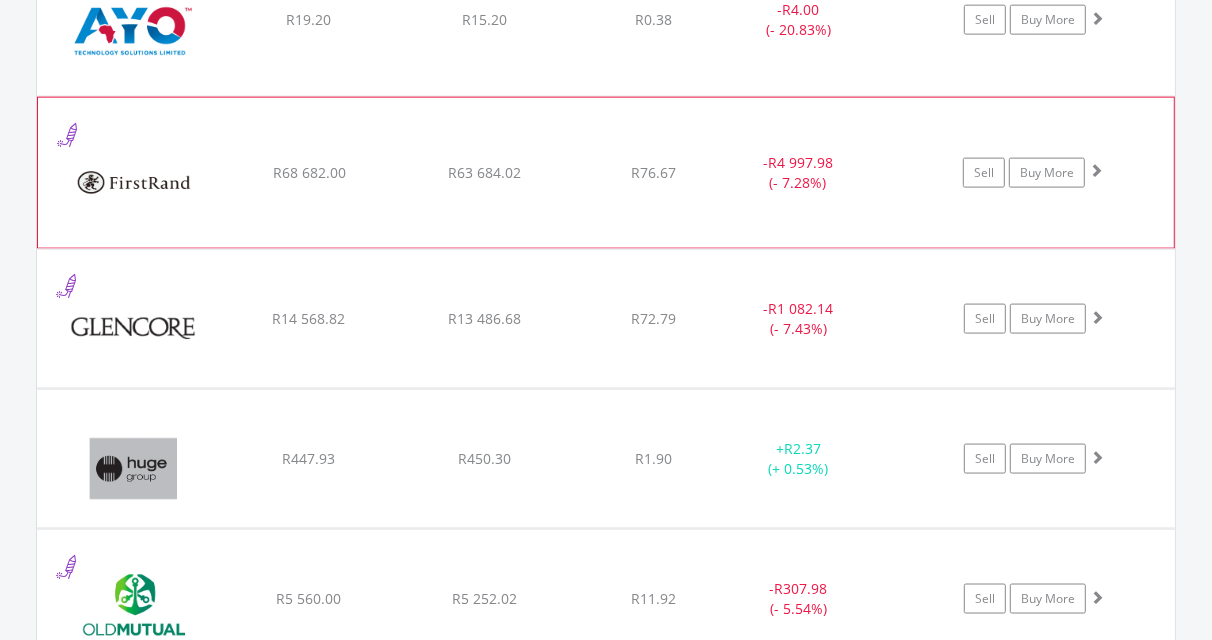 click at bounding box center (134, 183) 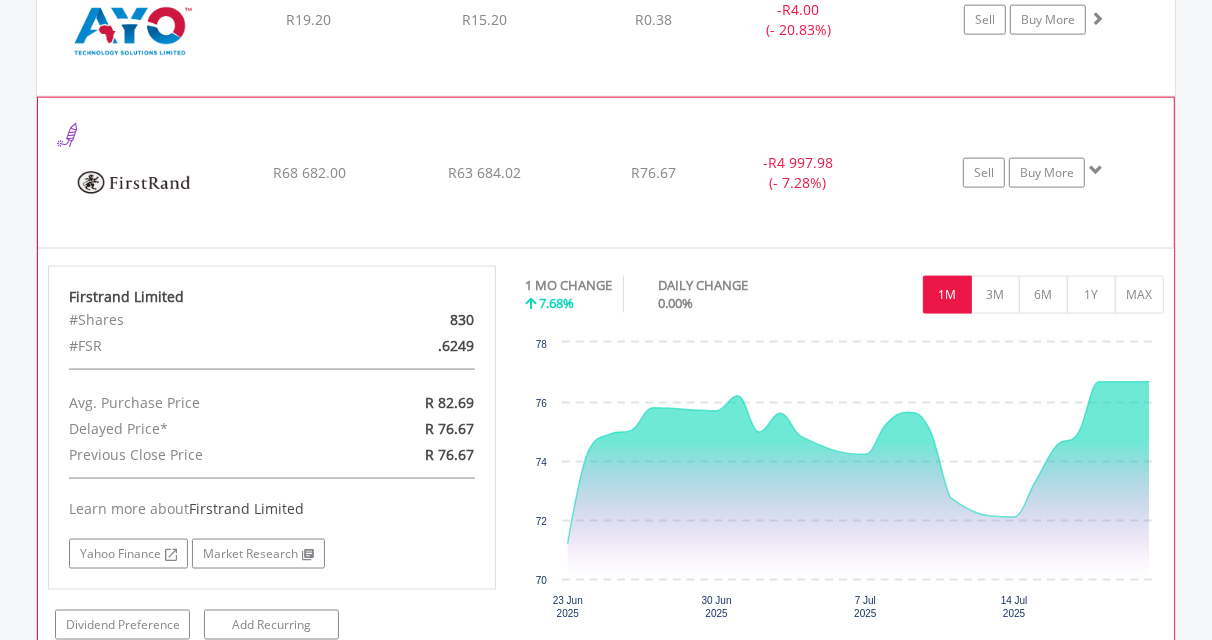 click at bounding box center [134, 183] 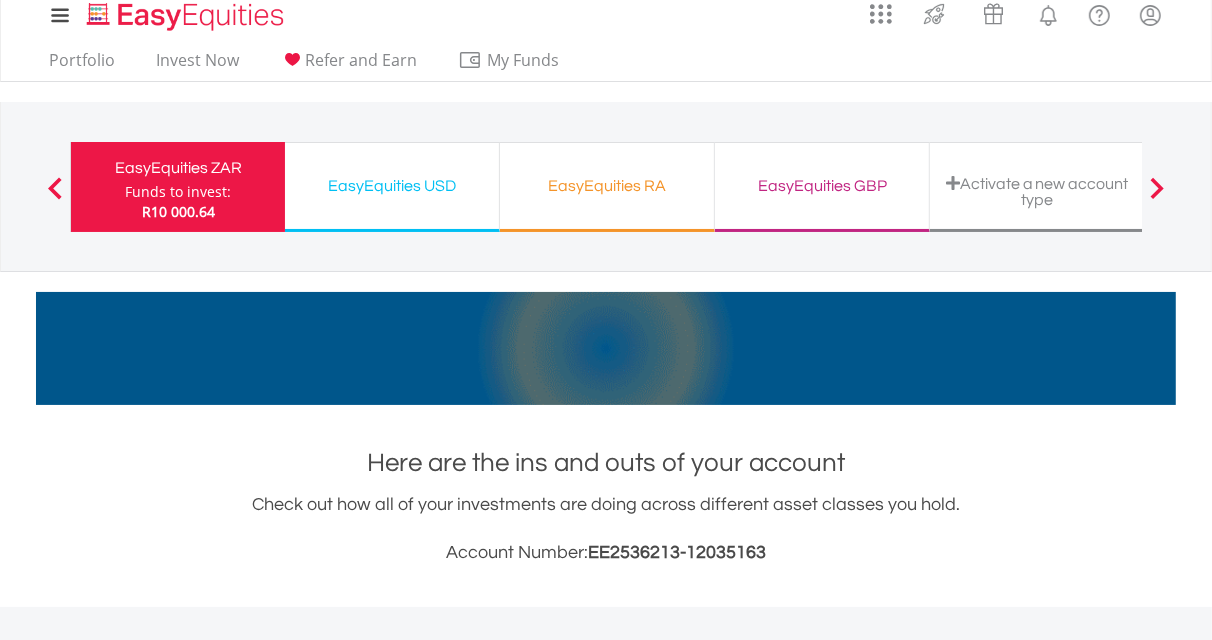 scroll, scrollTop: 0, scrollLeft: 0, axis: both 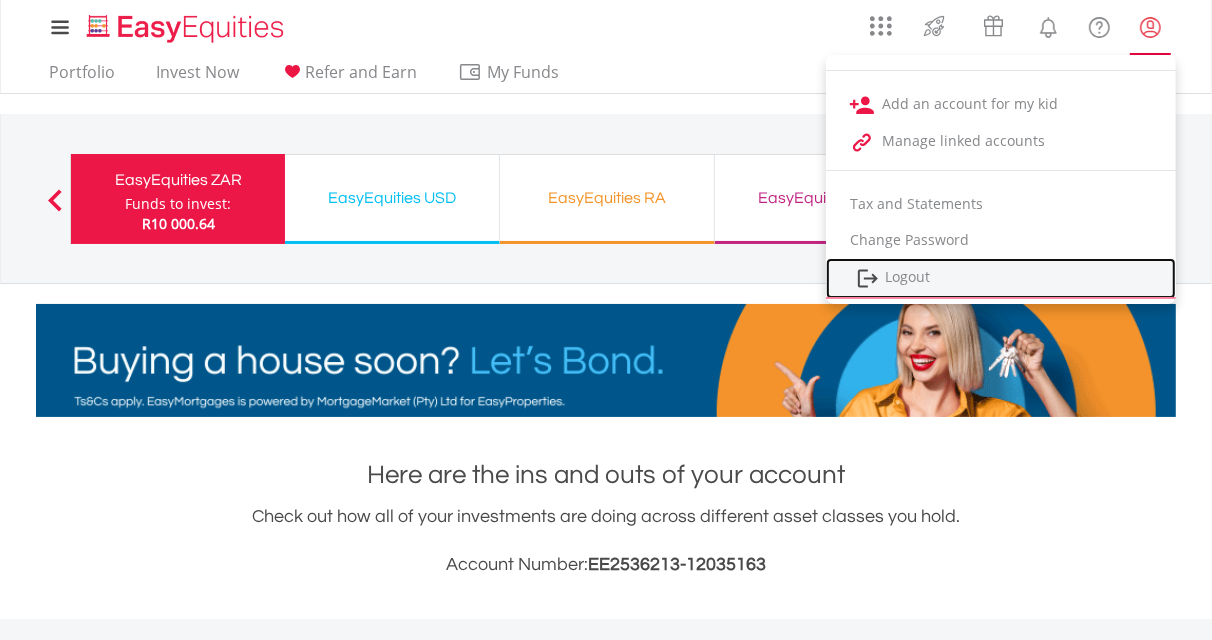 click on "Logout" at bounding box center [1001, 278] 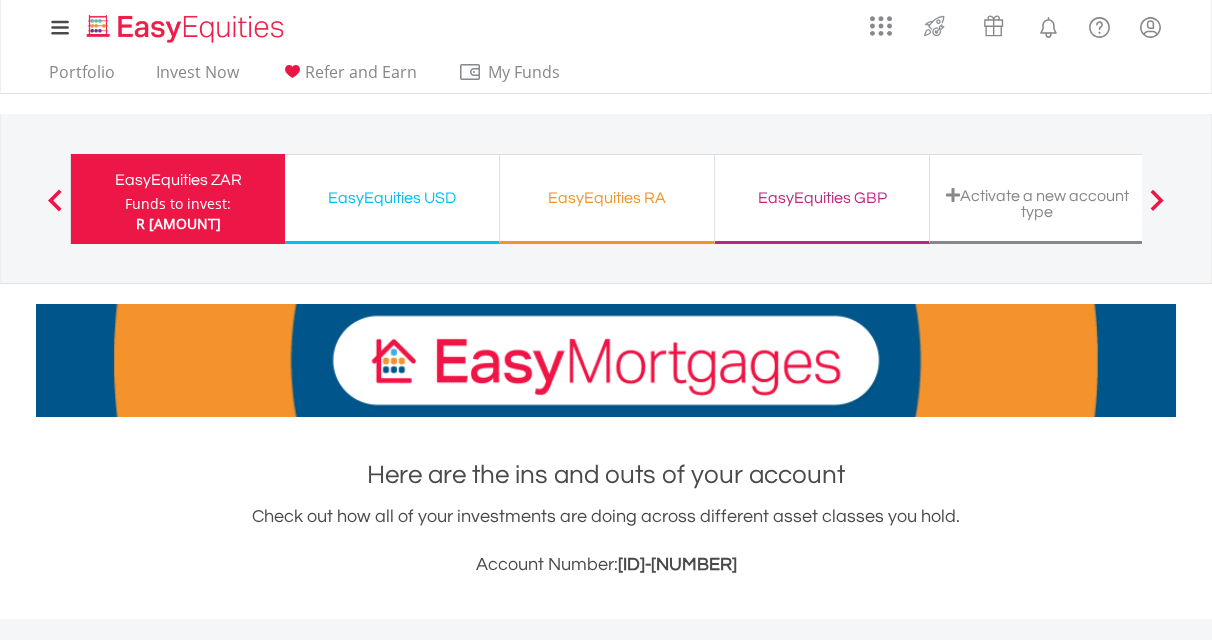 scroll, scrollTop: 0, scrollLeft: 0, axis: both 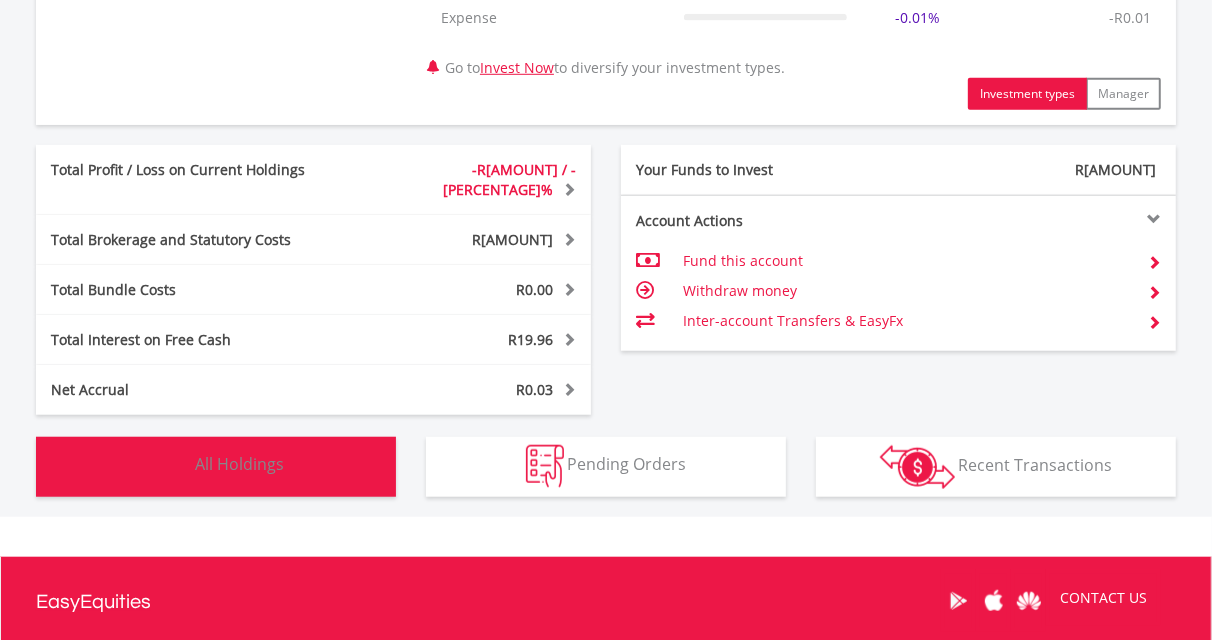 click on "All Holdings" at bounding box center [239, 465] 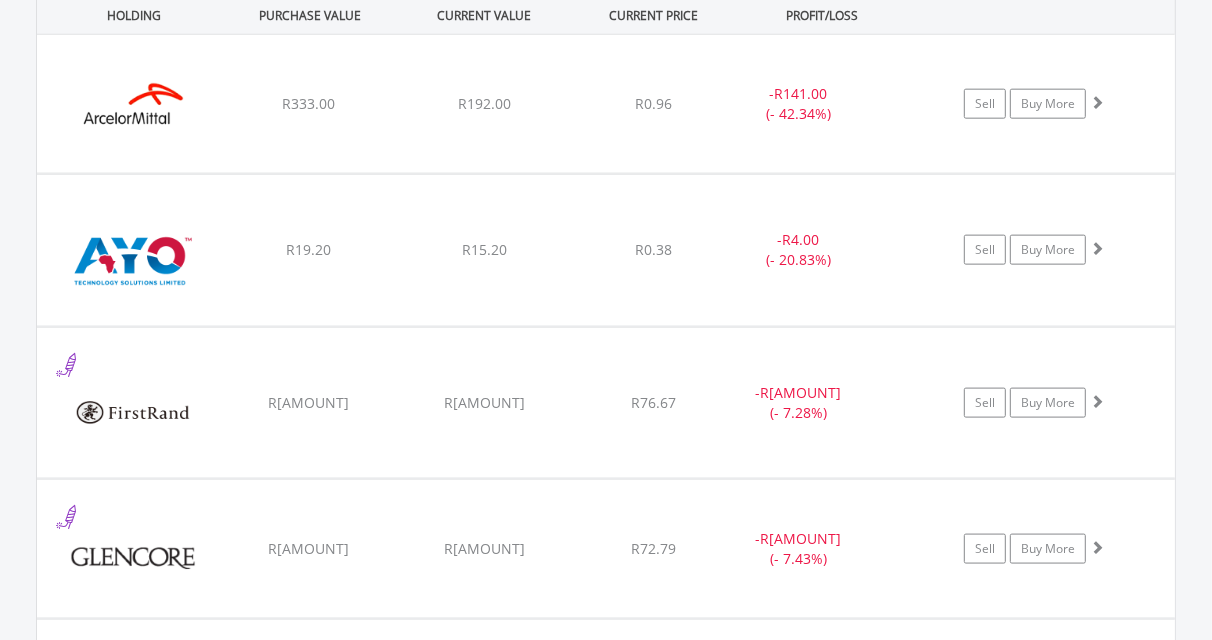 scroll, scrollTop: 1607, scrollLeft: 0, axis: vertical 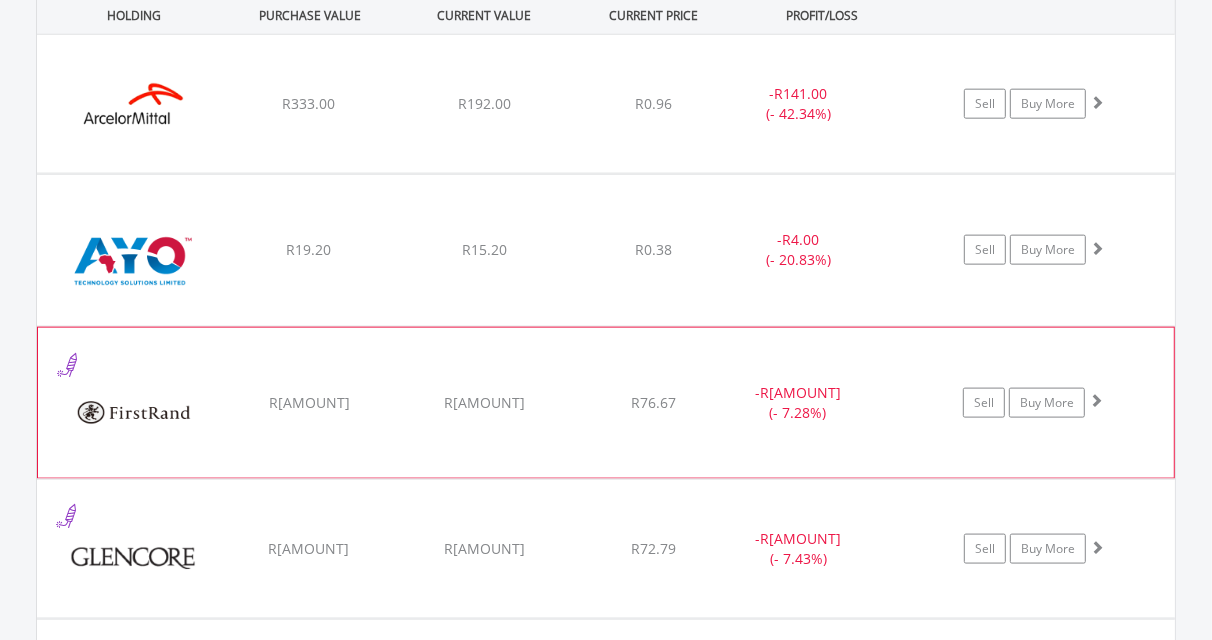 click at bounding box center (134, 413) 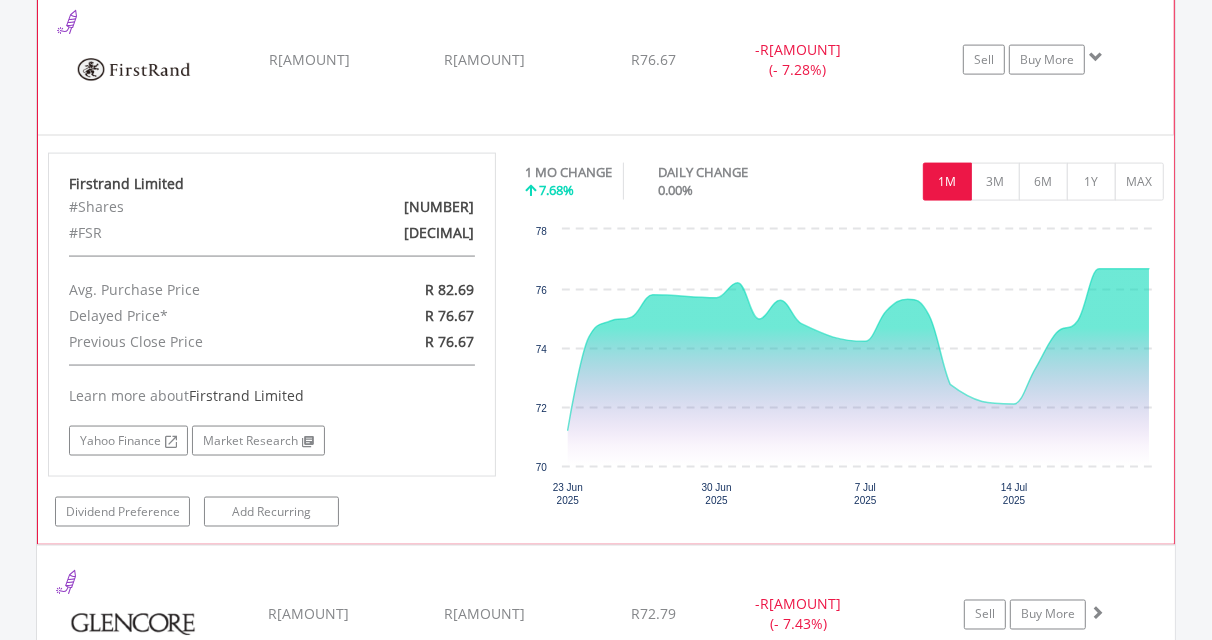 scroll, scrollTop: 1951, scrollLeft: 0, axis: vertical 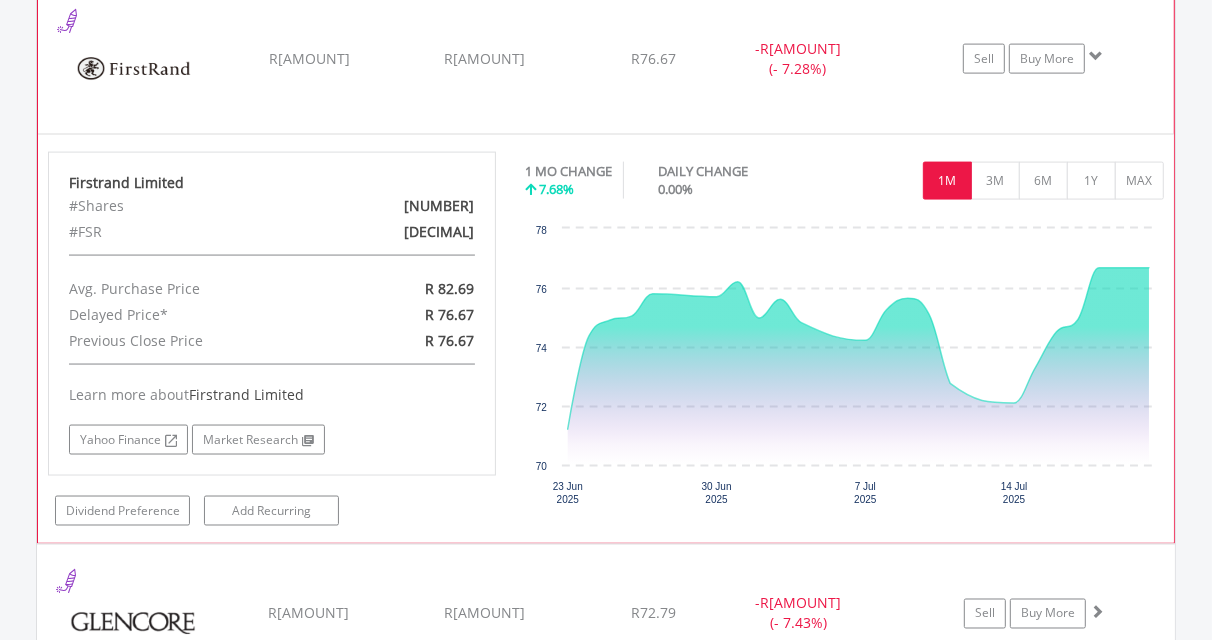 drag, startPoint x: 157, startPoint y: 402, endPoint x: 760, endPoint y: 163, distance: 648.637 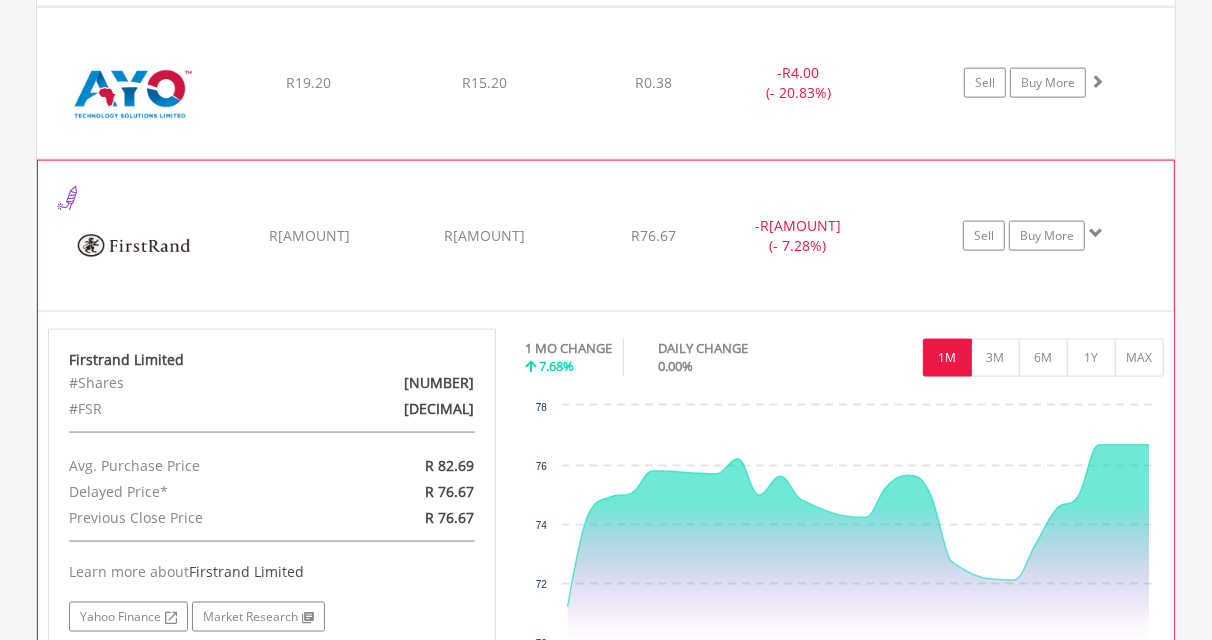 scroll, scrollTop: 1773, scrollLeft: 0, axis: vertical 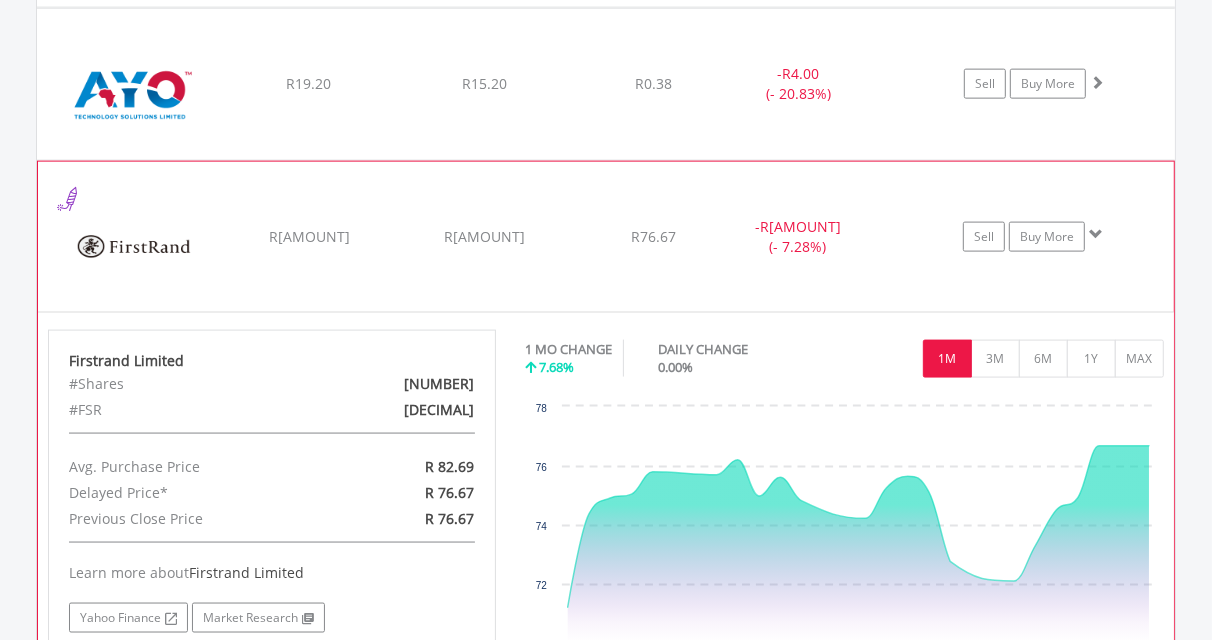 click at bounding box center [134, 247] 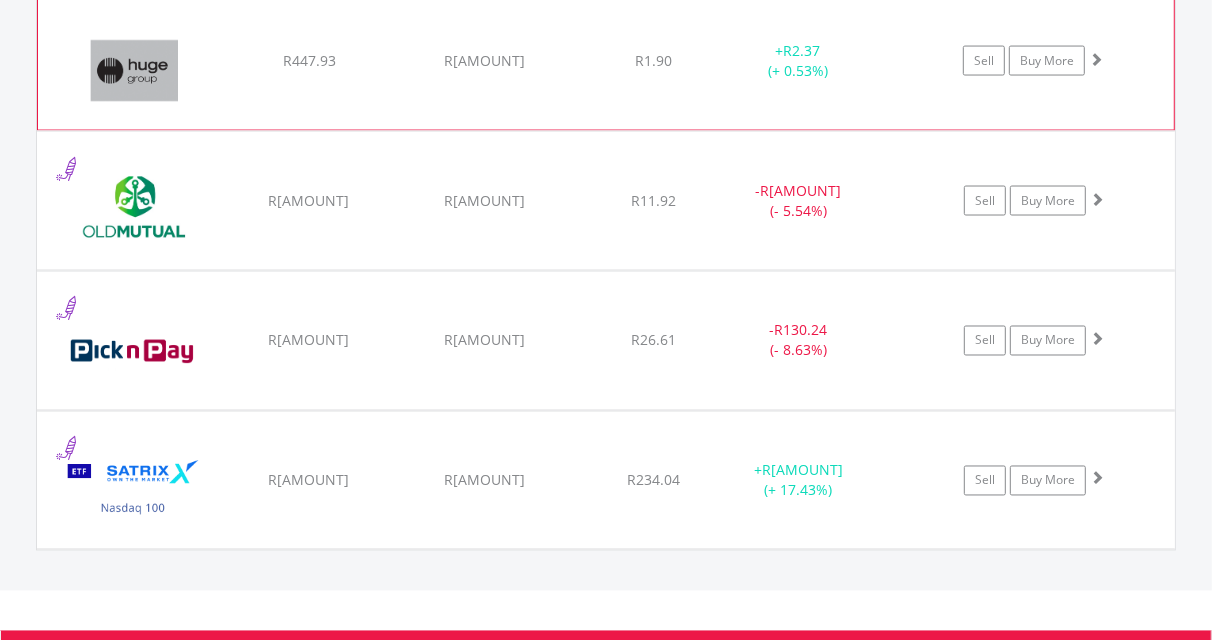 scroll, scrollTop: 2237, scrollLeft: 0, axis: vertical 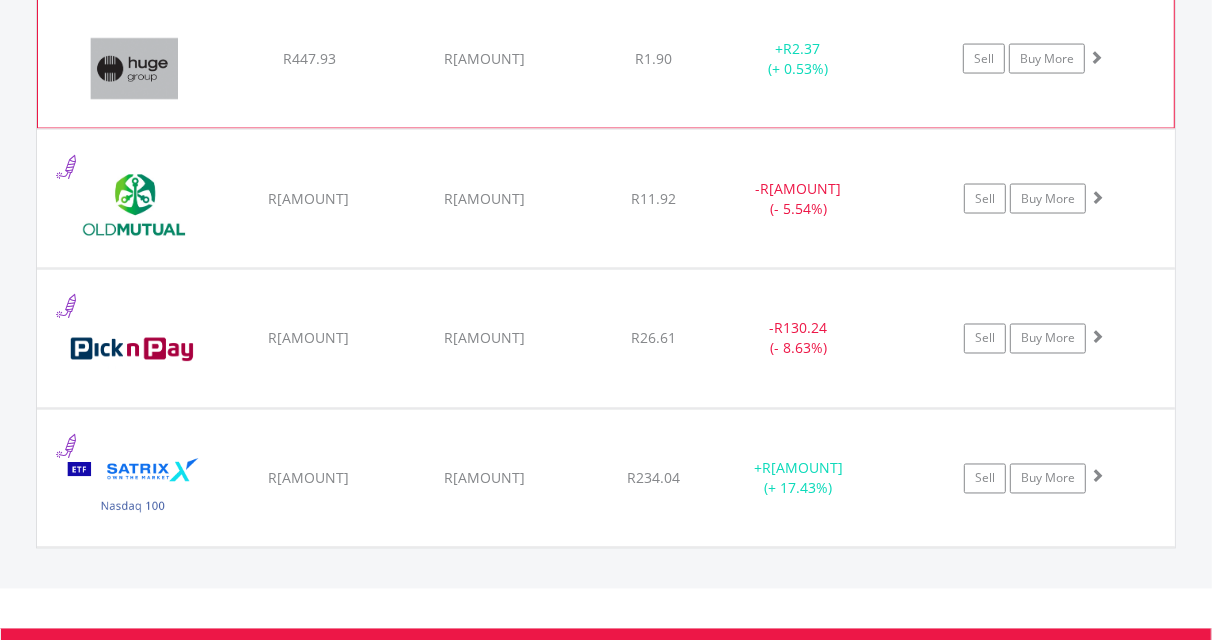 click on "﻿
Satrix Nasdaq 100 ETF
R7 980.92
R9 372.31
R234.04
+  R1 391.39 (+ 17.43%)
Sell
Buy More" at bounding box center [606, -526] 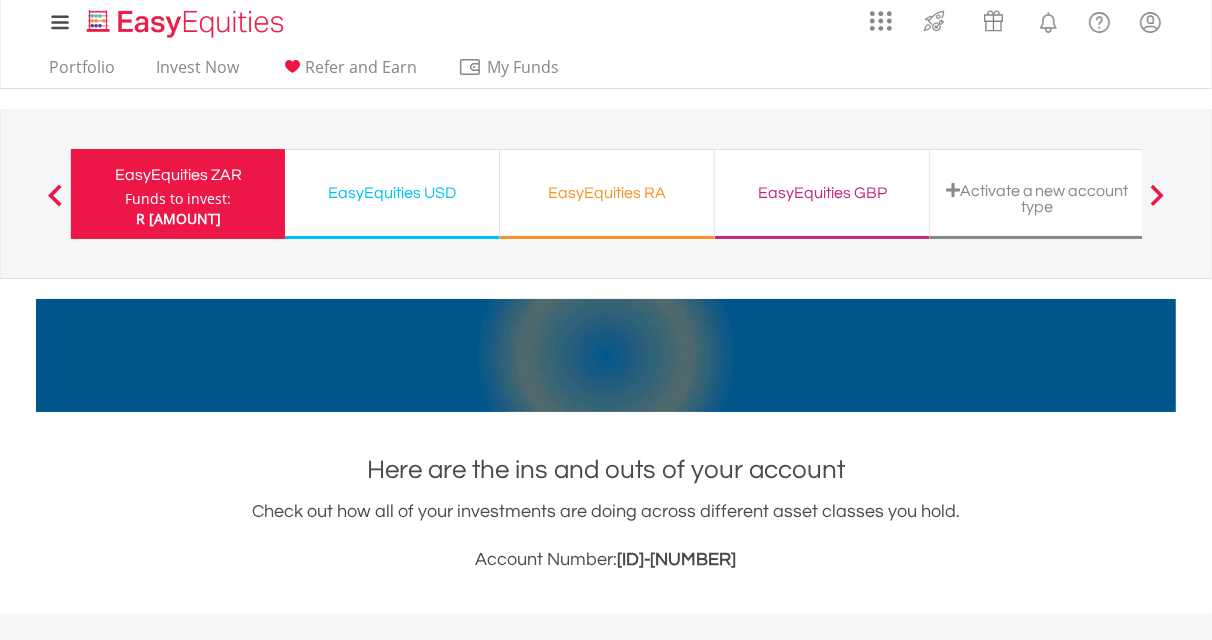scroll, scrollTop: 0, scrollLeft: 0, axis: both 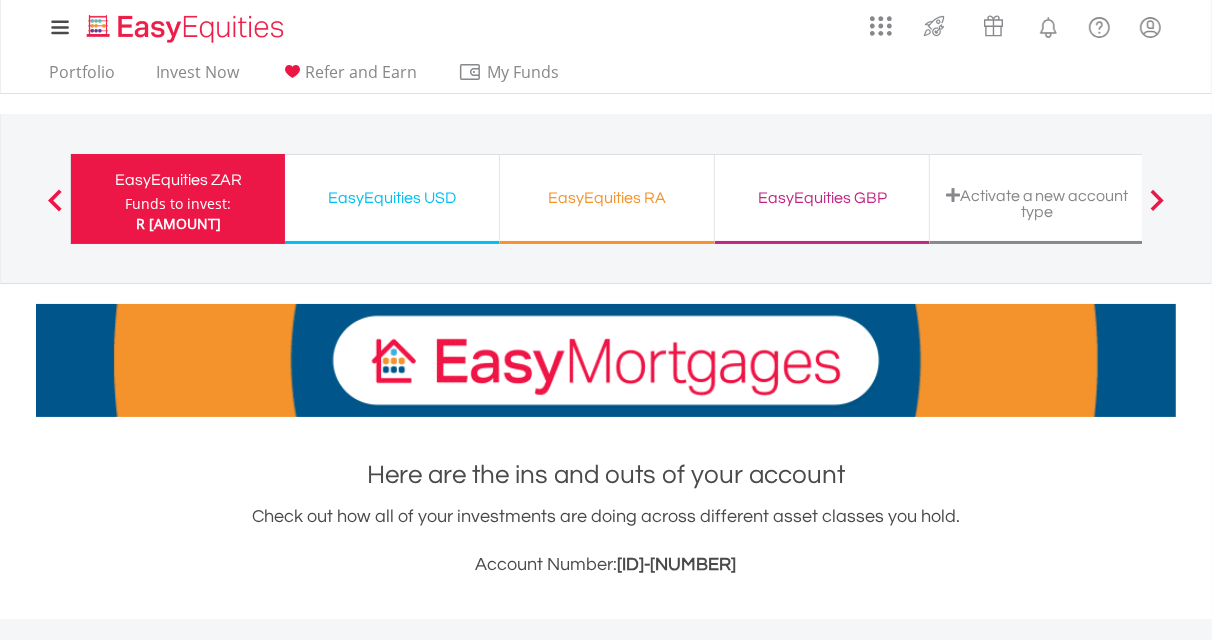 click on "EasyEquities USD" at bounding box center (392, 198) 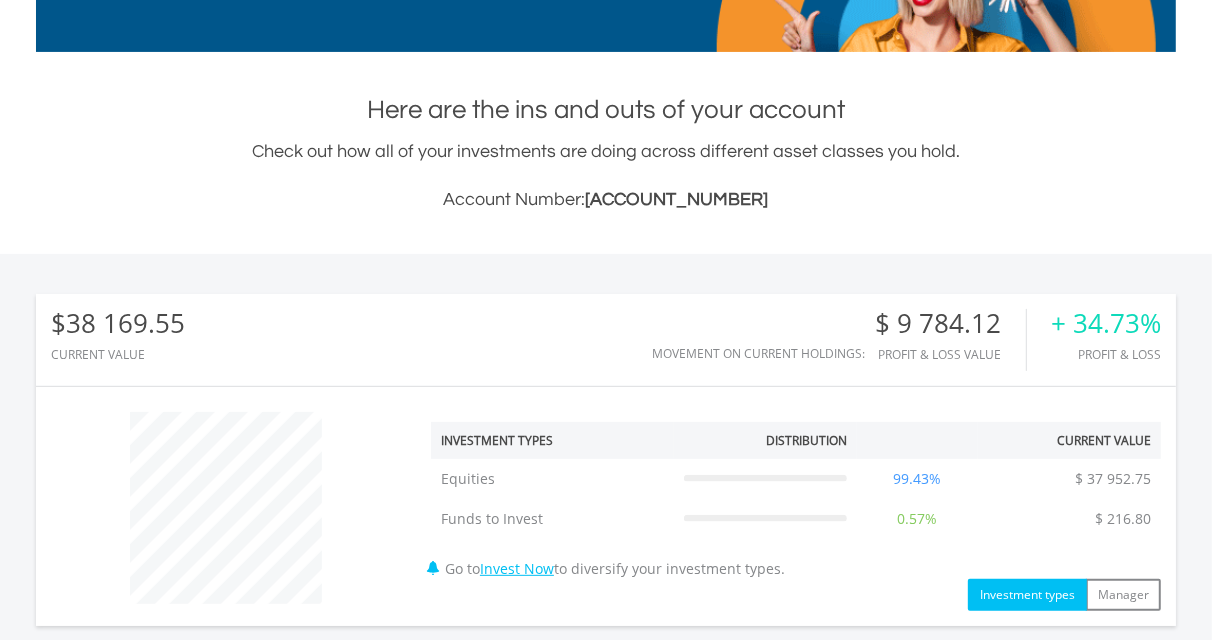 scroll, scrollTop: 400, scrollLeft: 0, axis: vertical 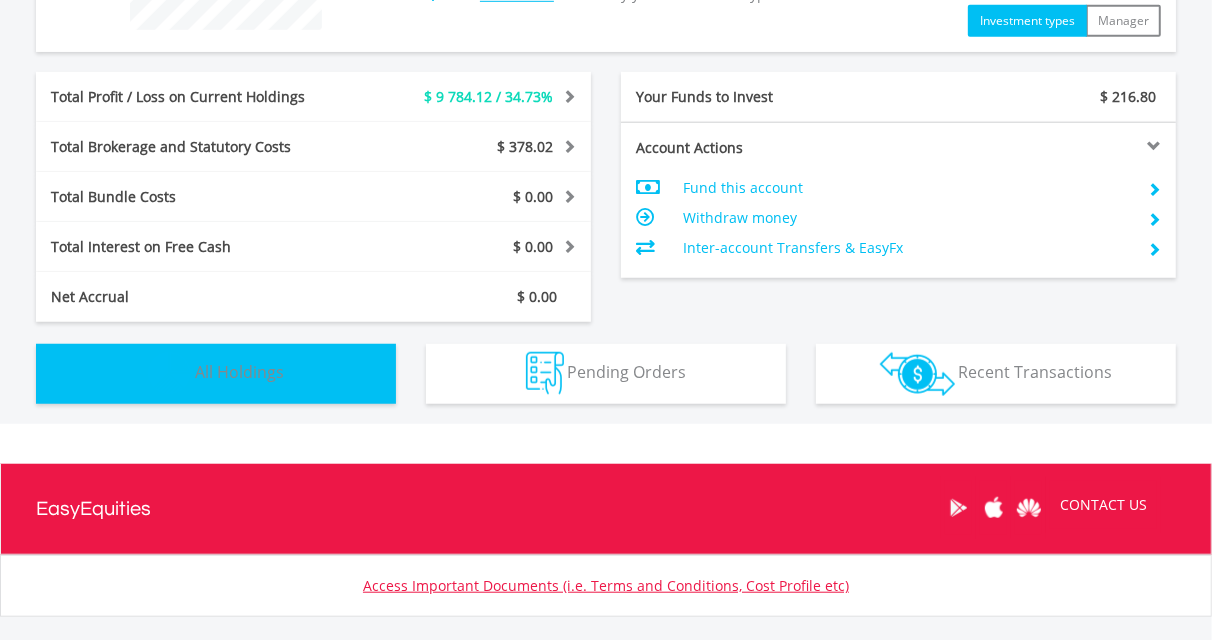 click on "All Holdings" at bounding box center [239, 372] 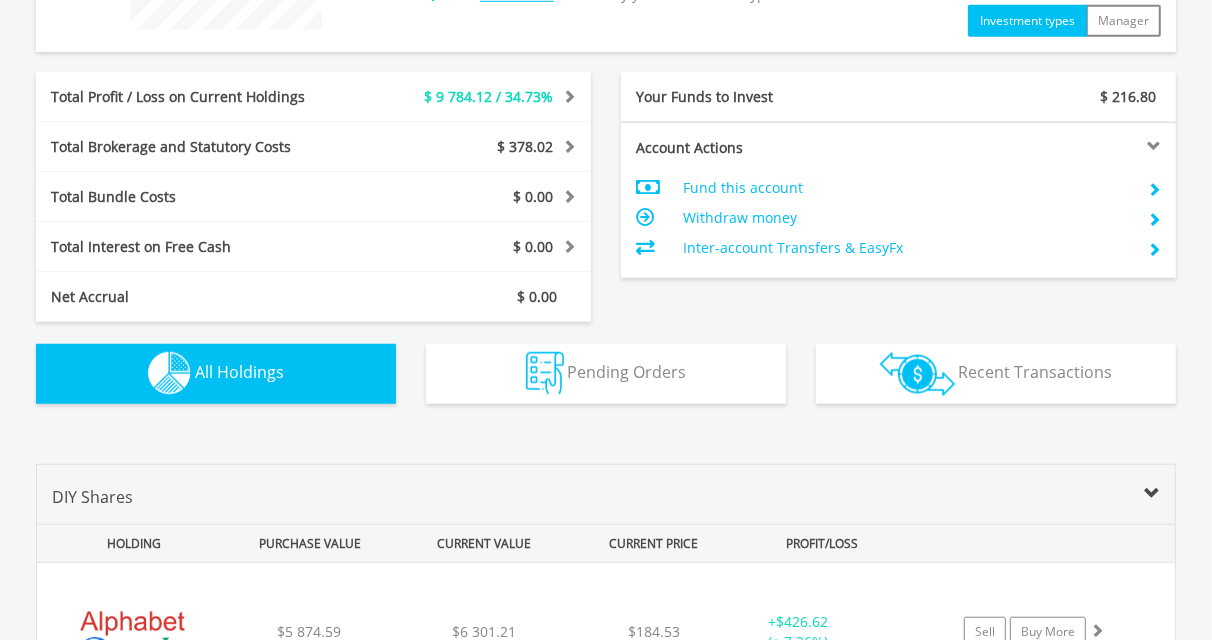 scroll, scrollTop: 1401, scrollLeft: 0, axis: vertical 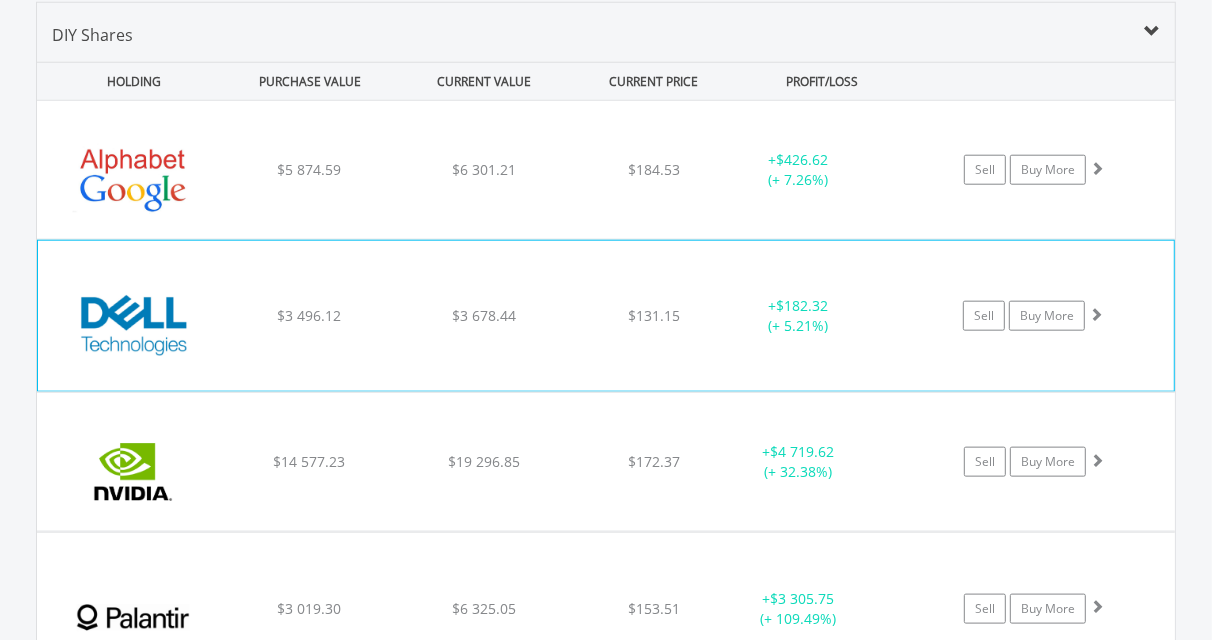 click at bounding box center (134, 326) 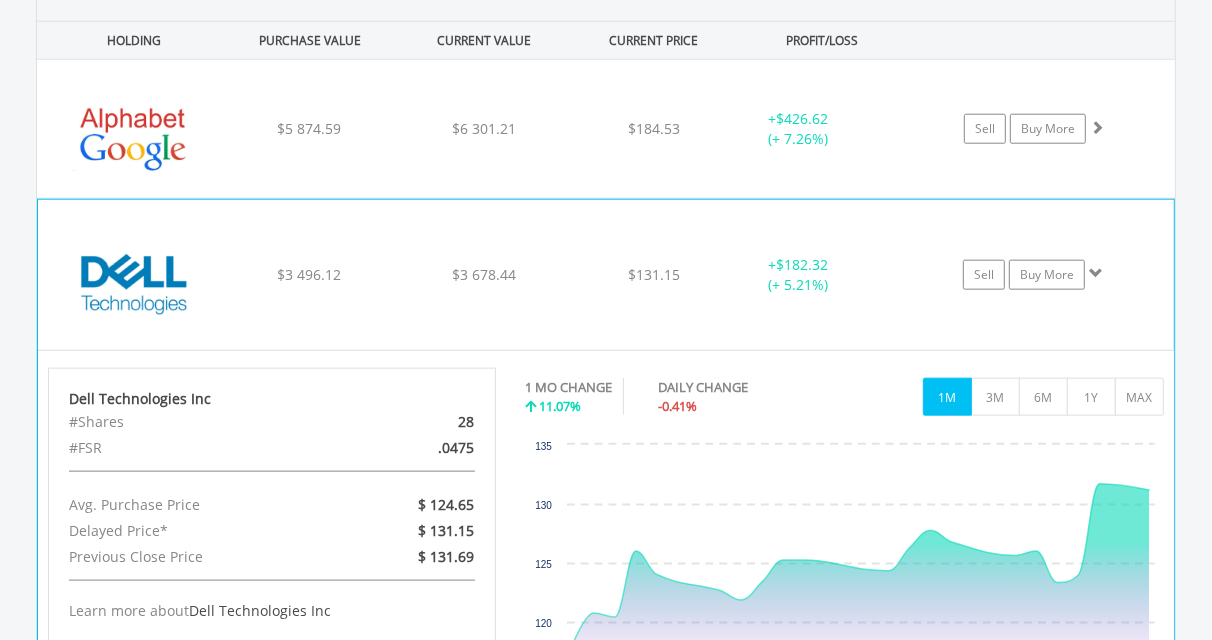 scroll, scrollTop: 1448, scrollLeft: 0, axis: vertical 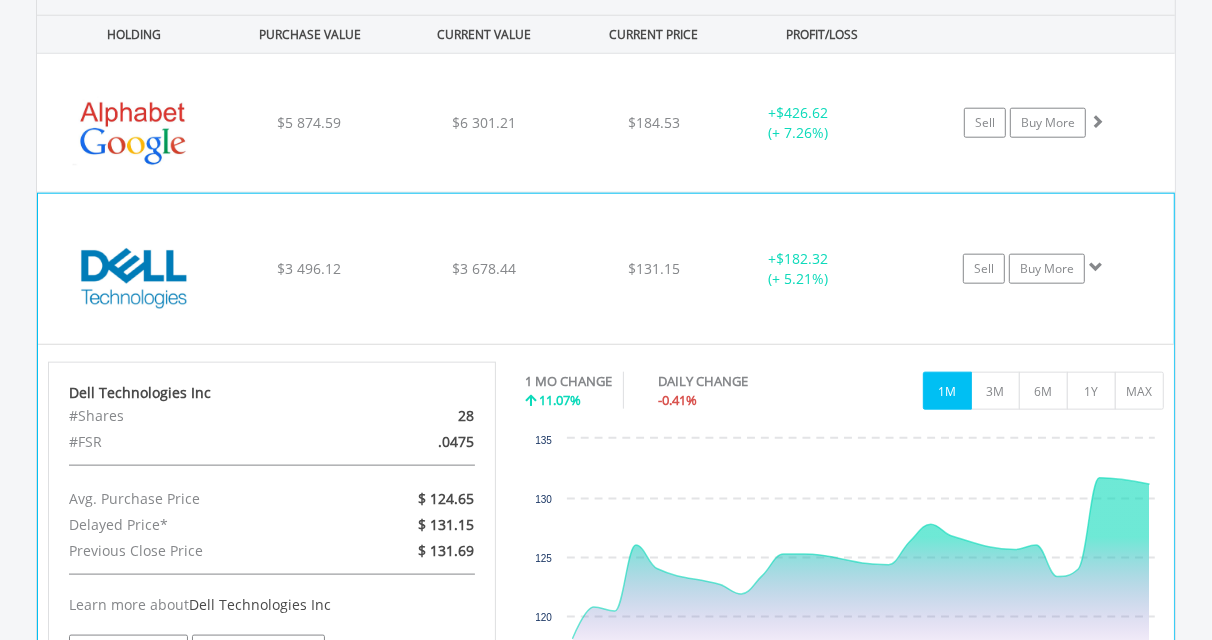click at bounding box center [134, 279] 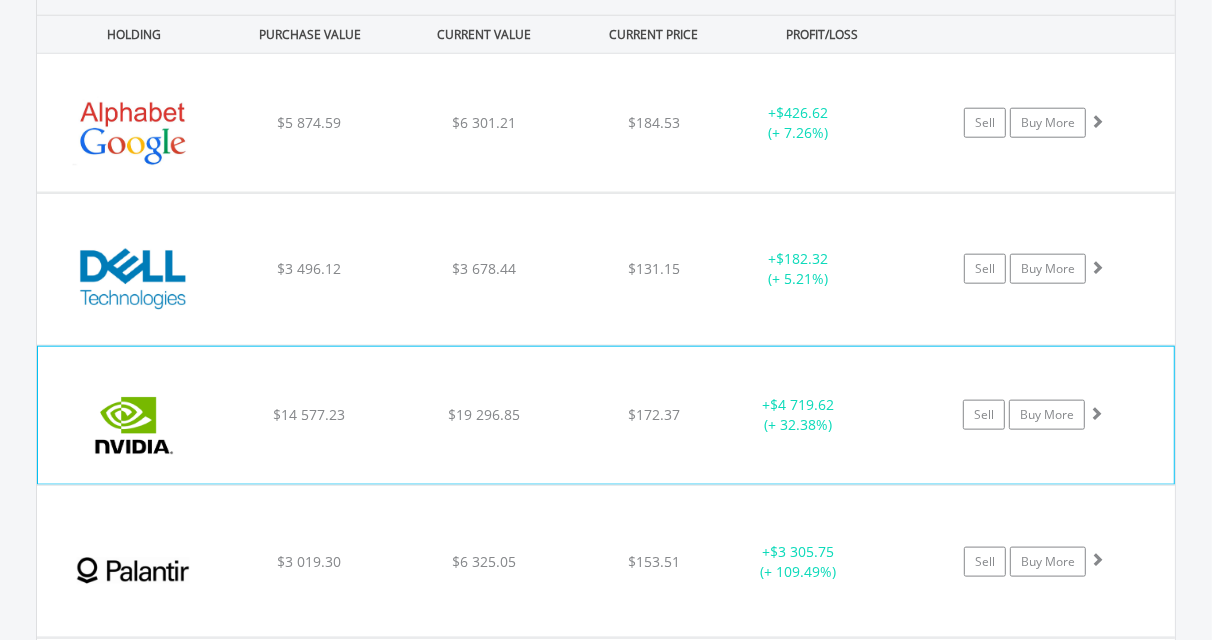 click on "Nvidia Corp
$14 577.23
$19 296.85
$172.37
+  $4 719.62 (+ 32.38%)
Sell
Buy More" at bounding box center [606, 123] 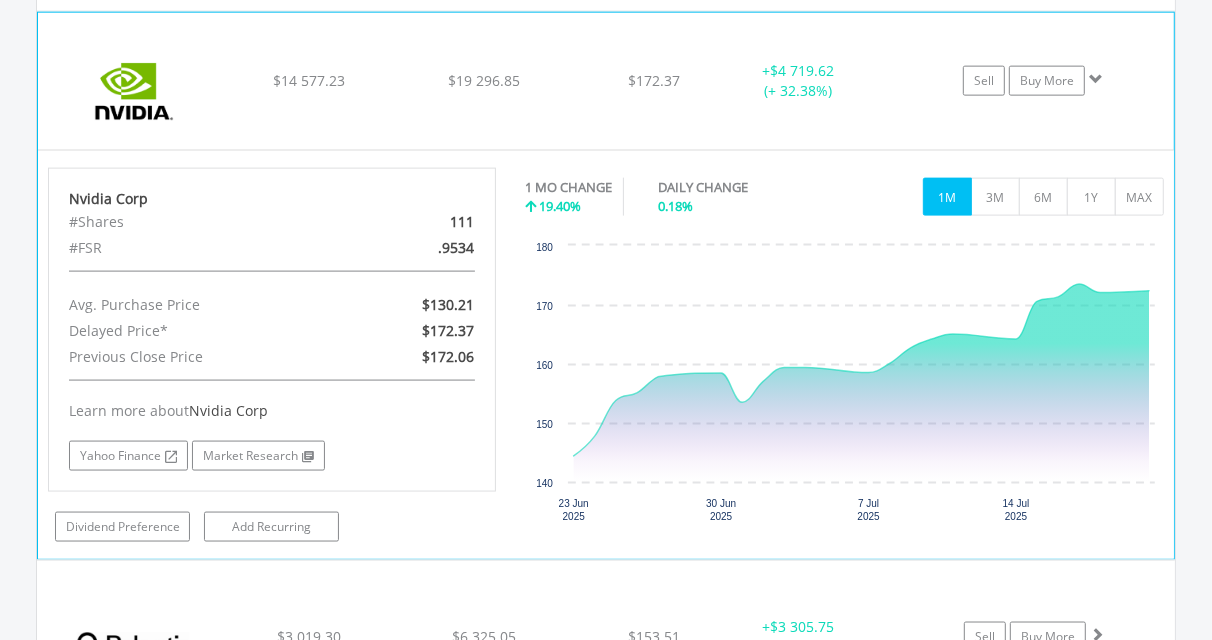scroll, scrollTop: 1781, scrollLeft: 0, axis: vertical 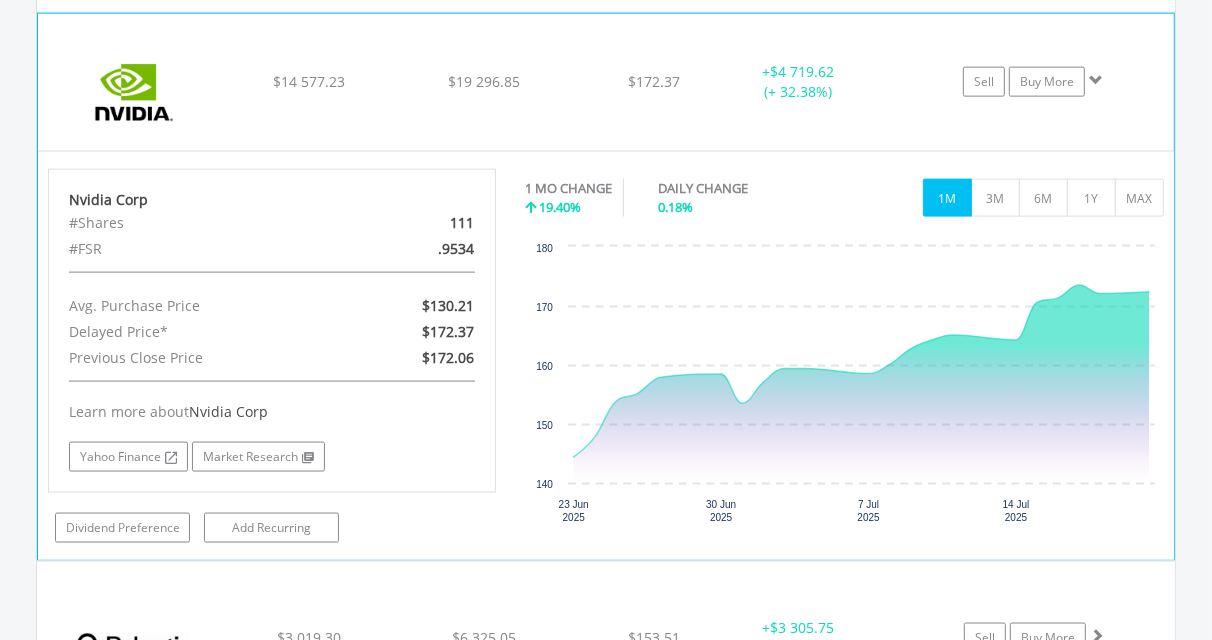 click at bounding box center (134, 93) 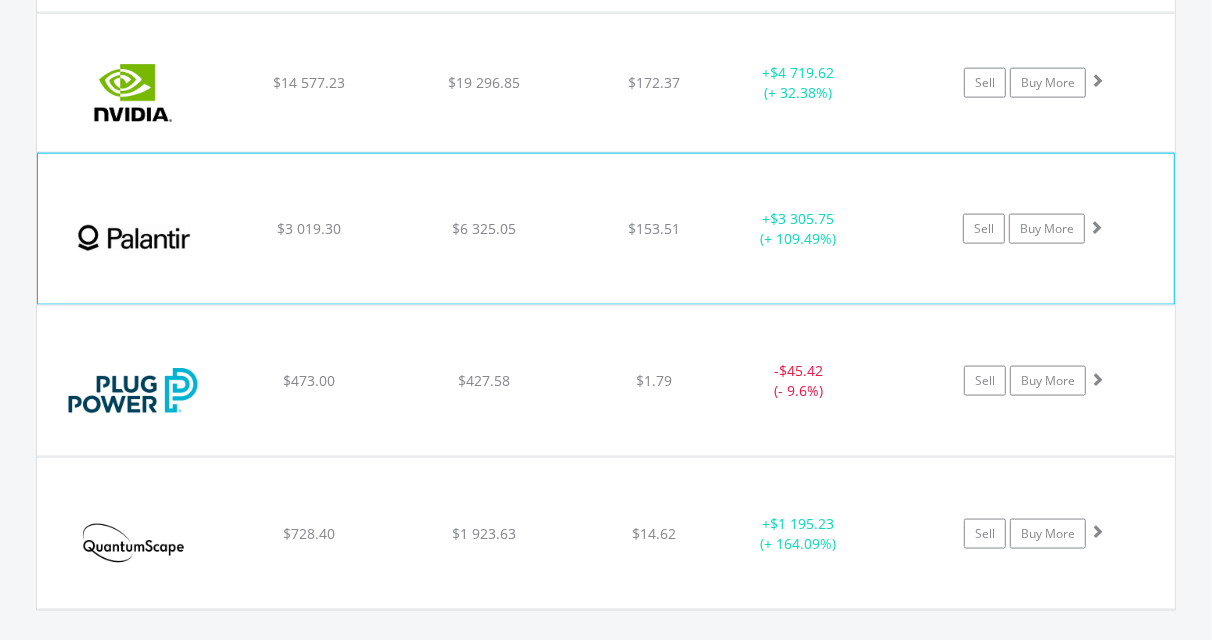 click at bounding box center (134, 239) 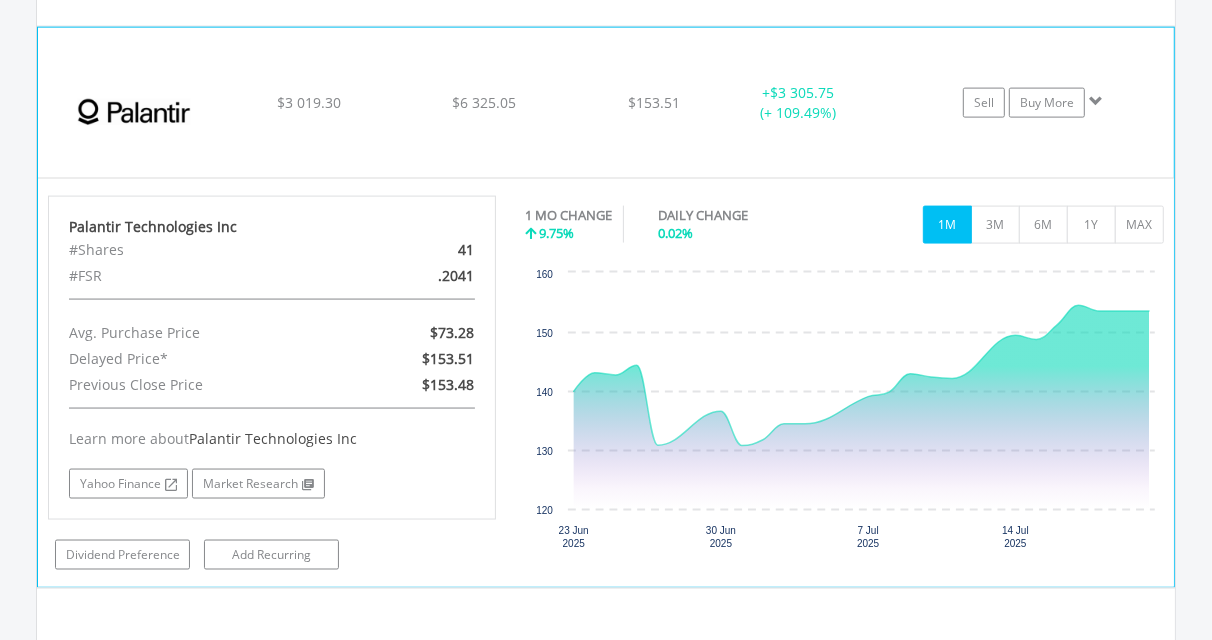 scroll, scrollTop: 1916, scrollLeft: 0, axis: vertical 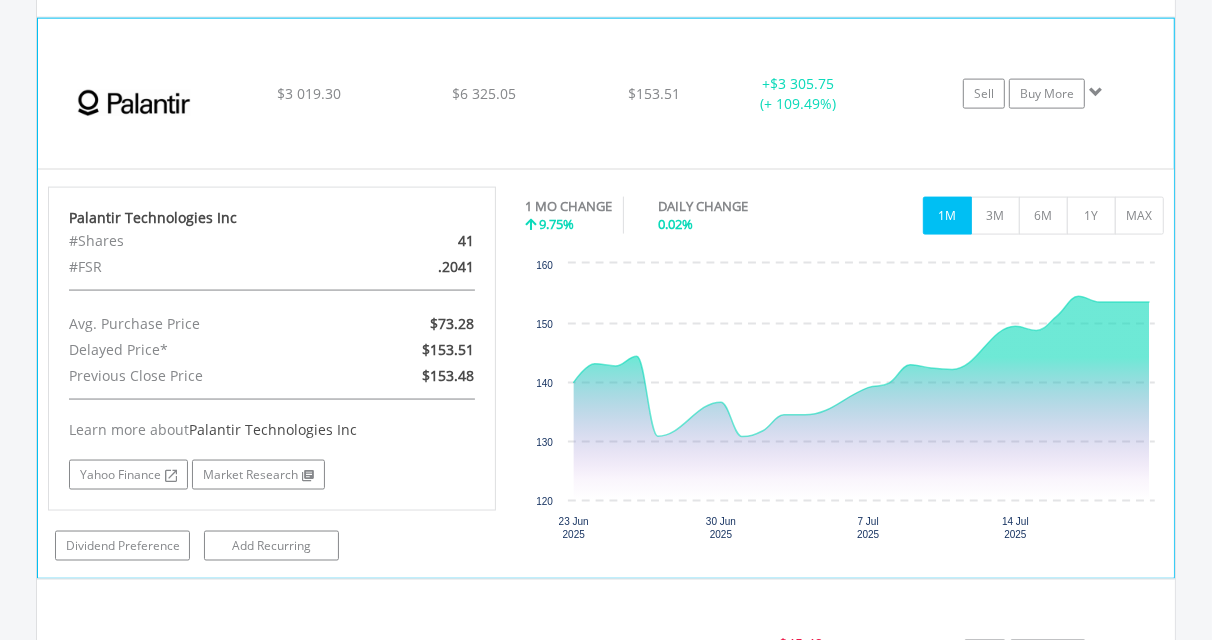 click at bounding box center (134, 104) 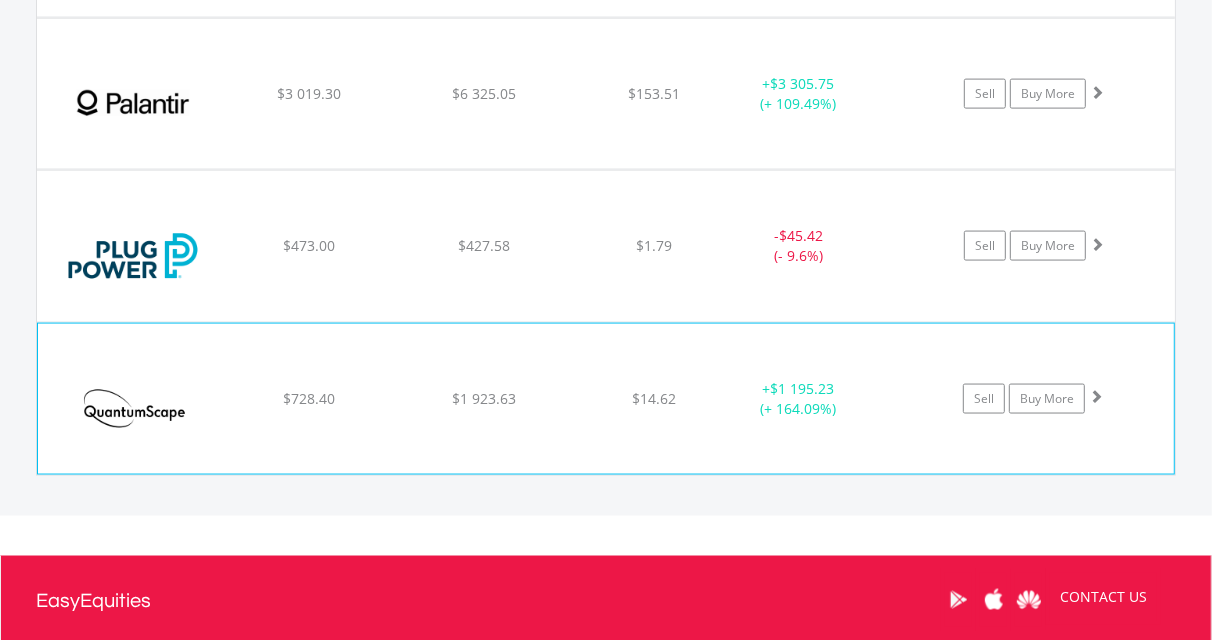 click at bounding box center (134, 409) 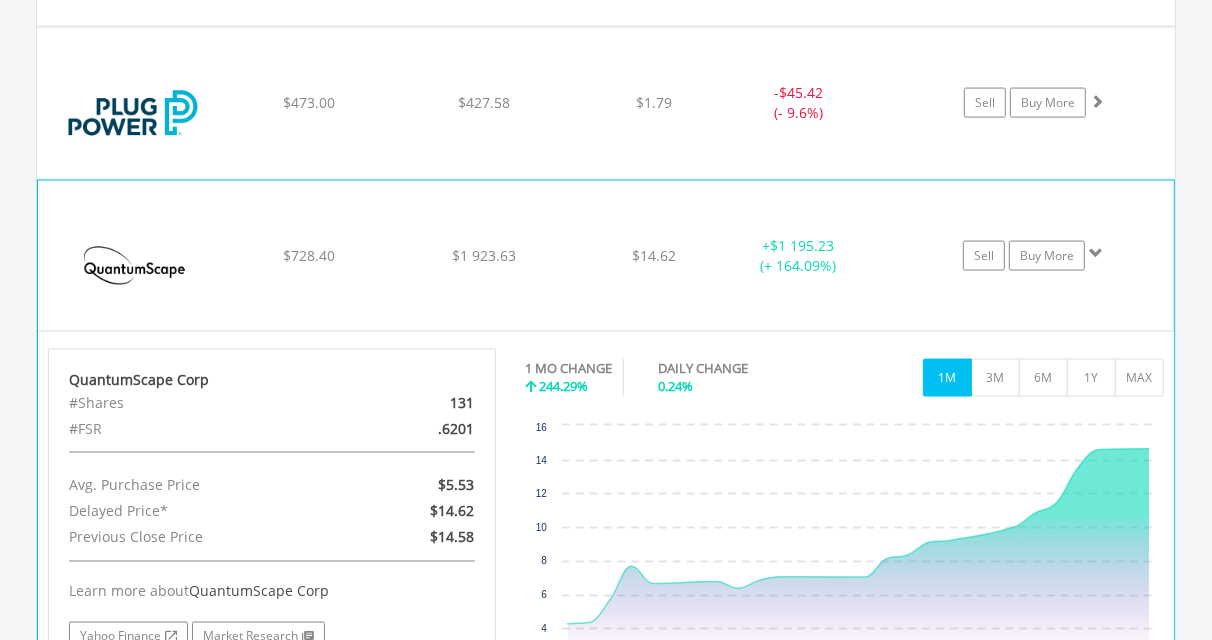 scroll, scrollTop: 2058, scrollLeft: 0, axis: vertical 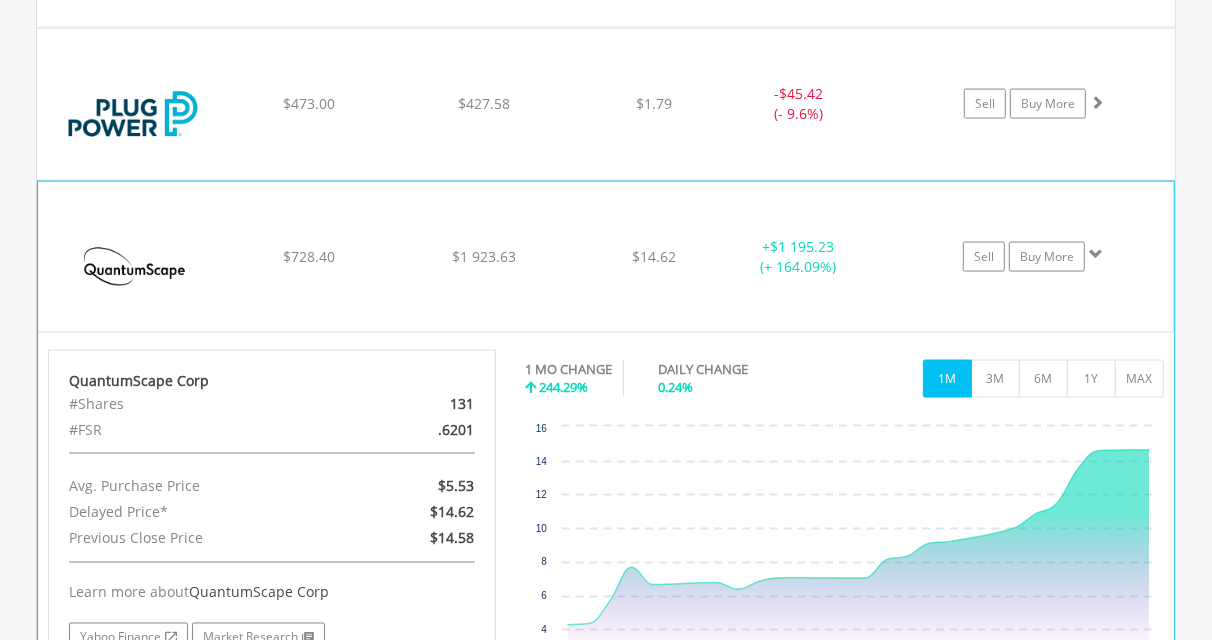 click at bounding box center [134, 267] 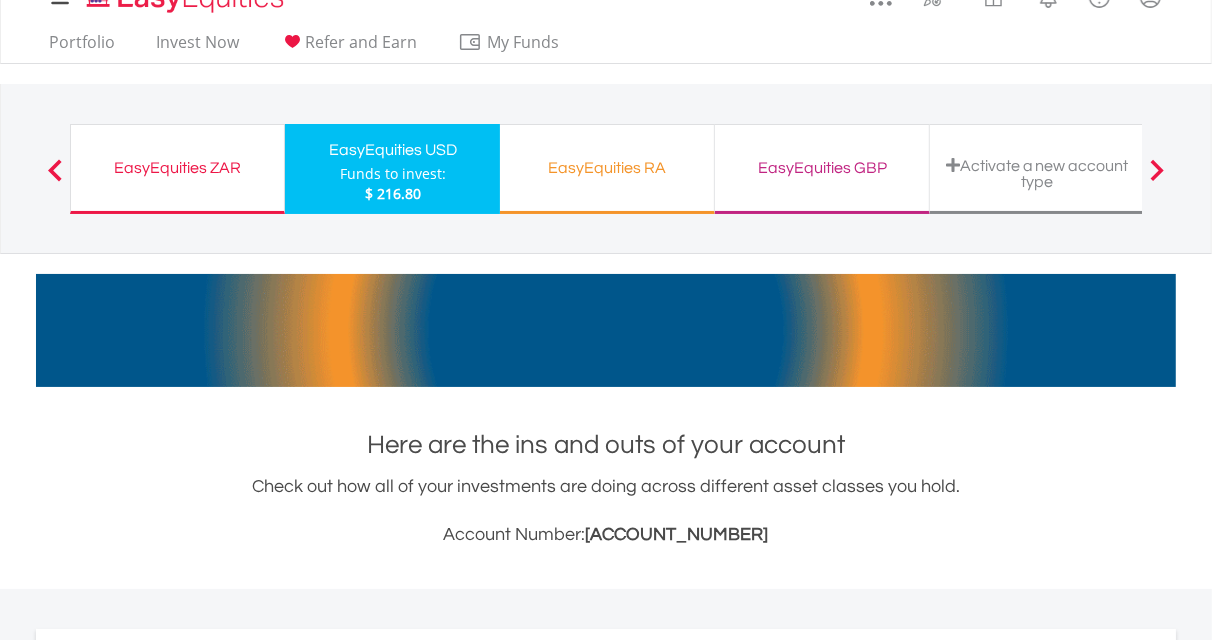 scroll, scrollTop: 0, scrollLeft: 0, axis: both 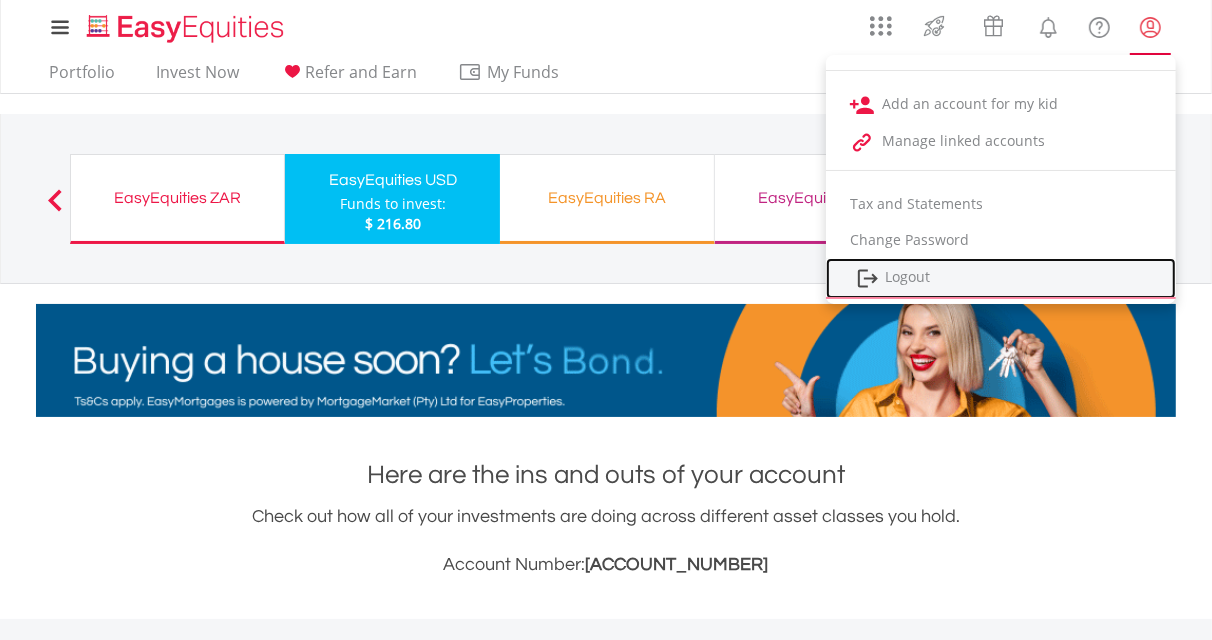 click on "Logout" at bounding box center (1001, 278) 